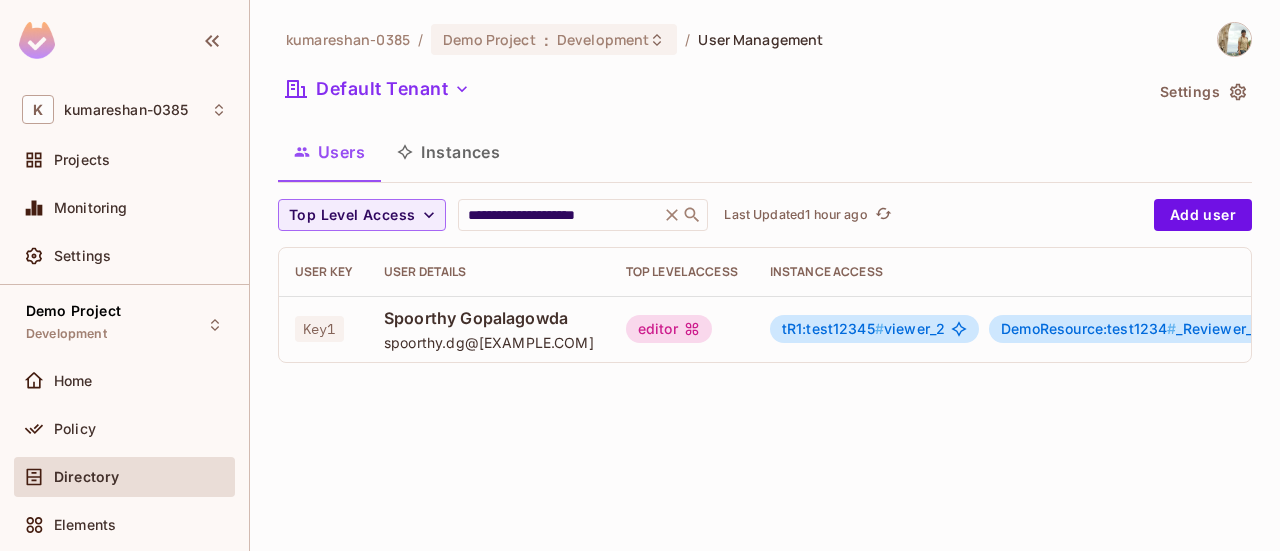 scroll, scrollTop: 0, scrollLeft: 0, axis: both 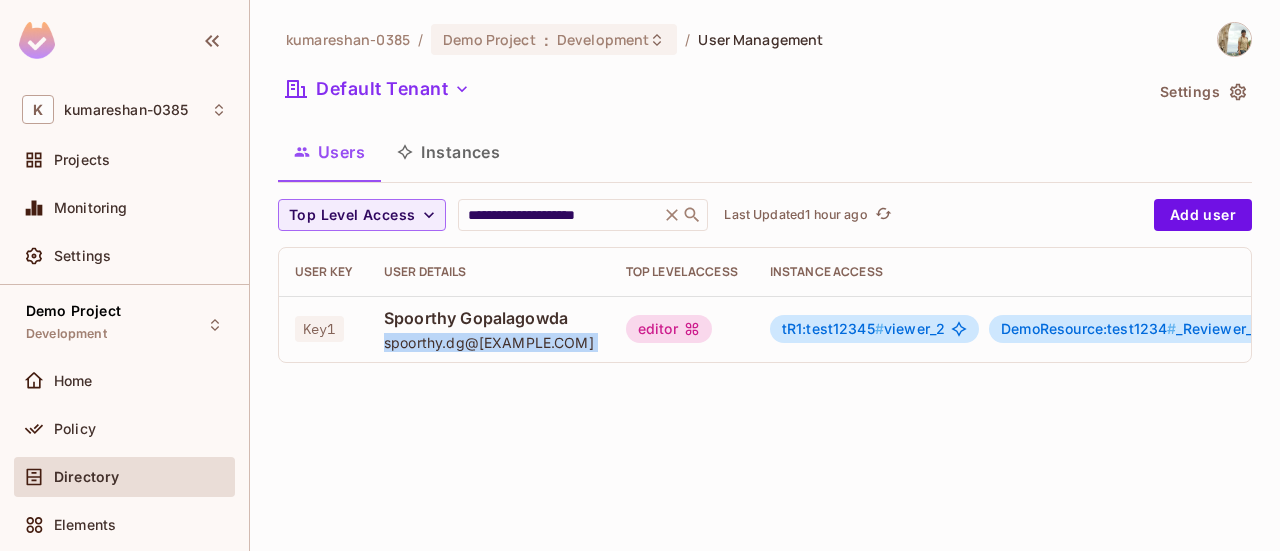 click on "spoorthy.dg@[EXAMPLE.COM]" at bounding box center (489, 342) 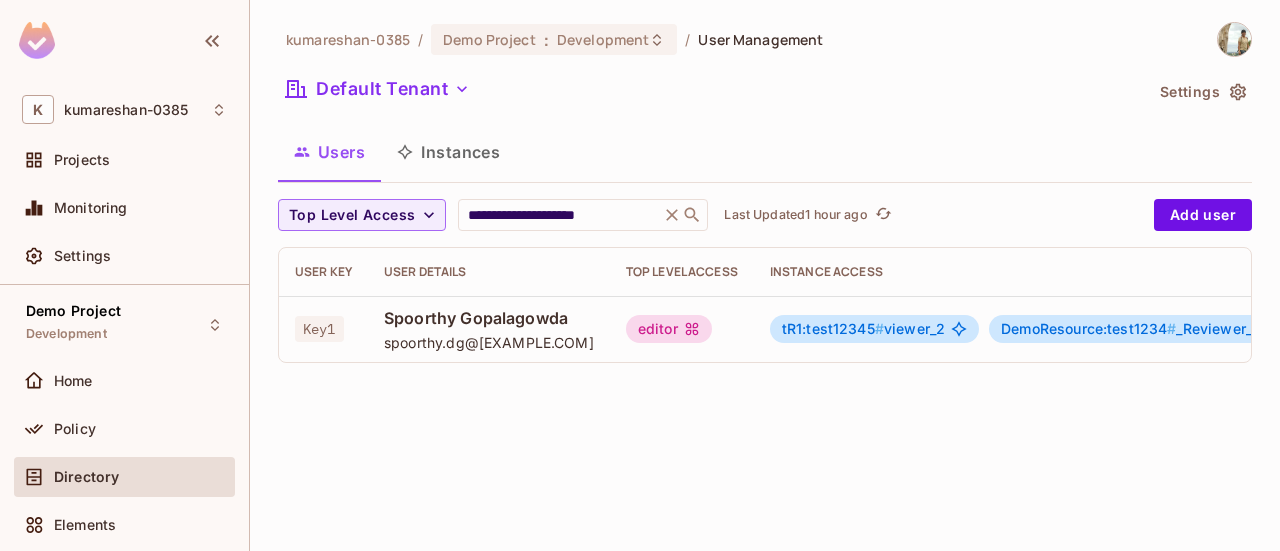 click on "Users Instances" at bounding box center (765, 152) 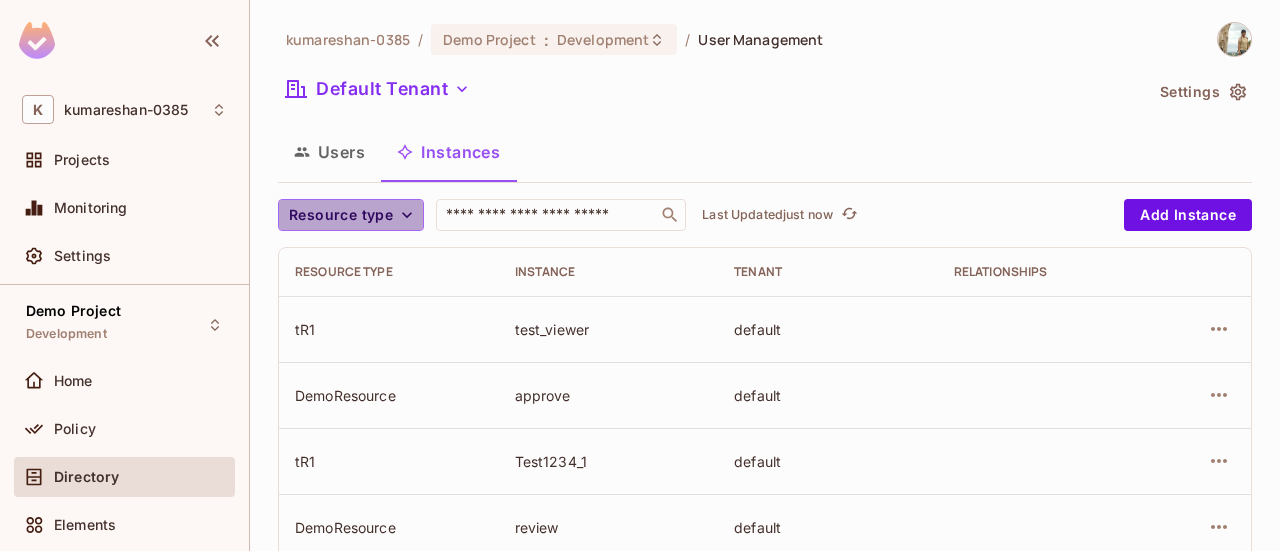 click on "Resource type" at bounding box center [341, 215] 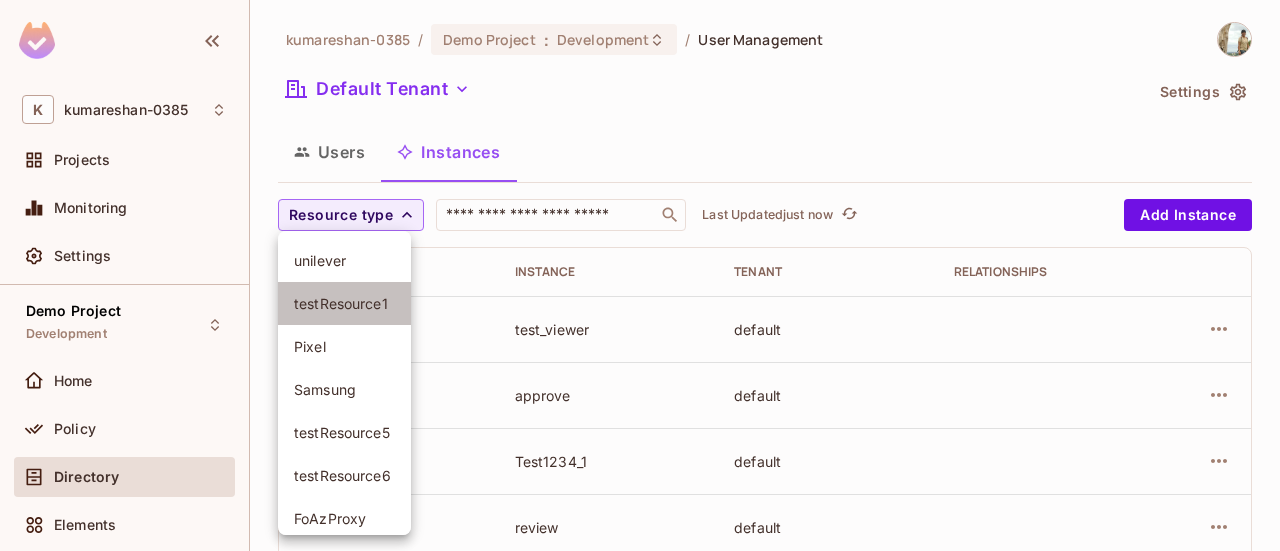 click on "testResource1" at bounding box center (344, 303) 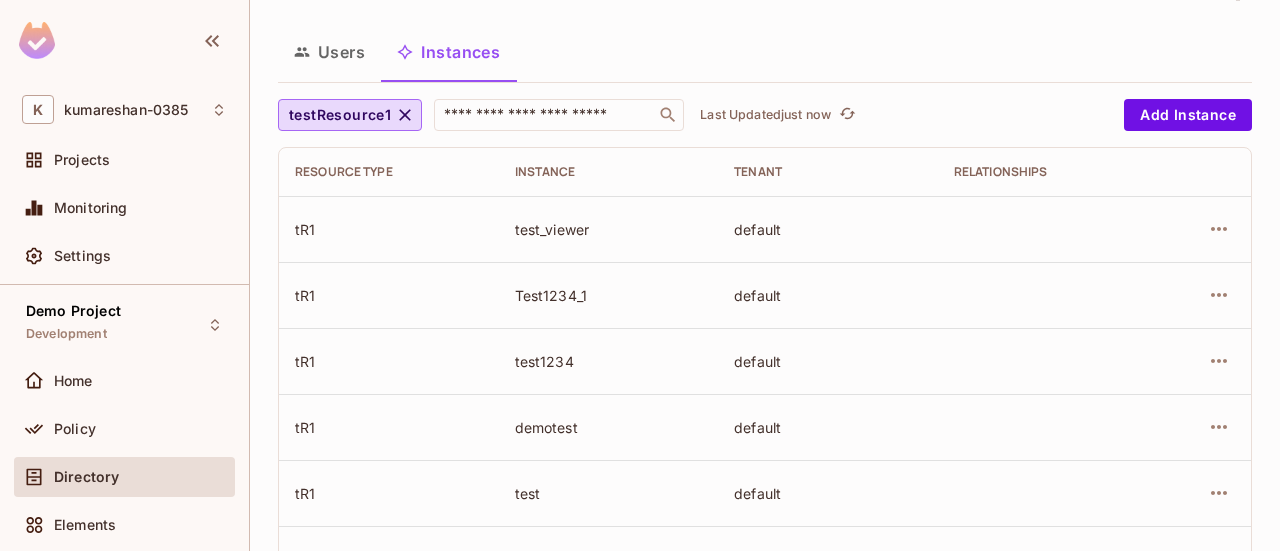 scroll, scrollTop: 0, scrollLeft: 0, axis: both 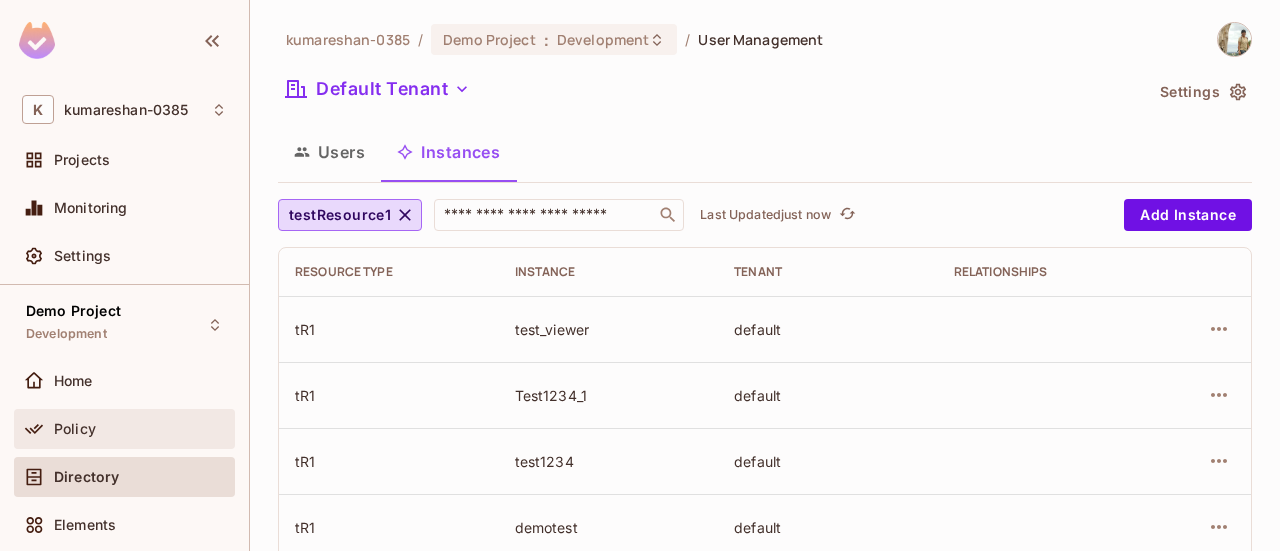 click on "Policy" at bounding box center (124, 429) 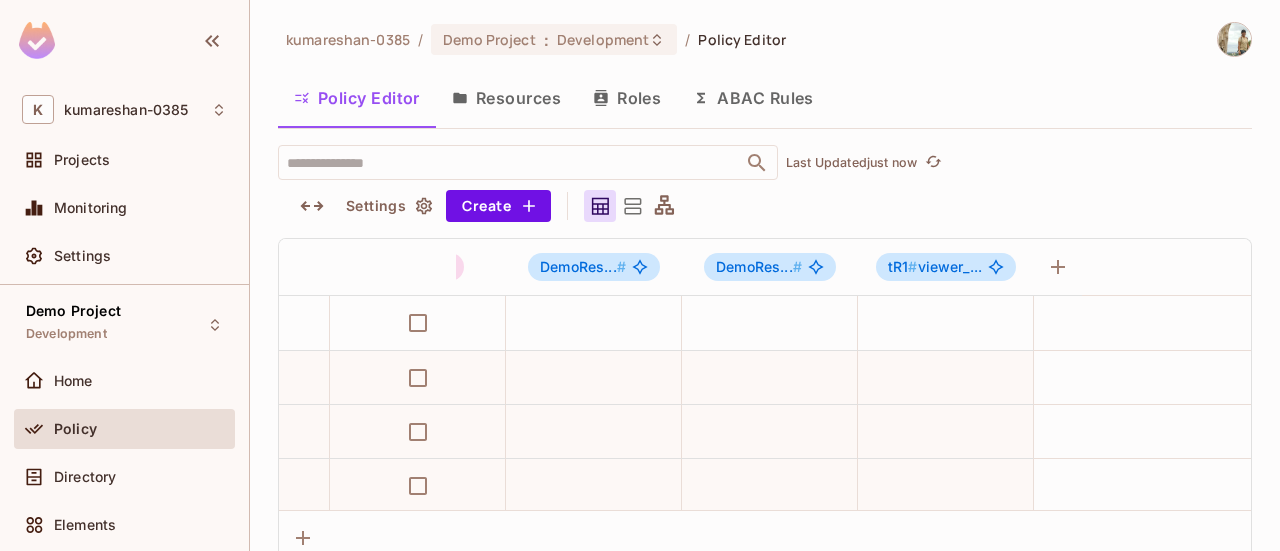 scroll, scrollTop: 0, scrollLeft: 479, axis: horizontal 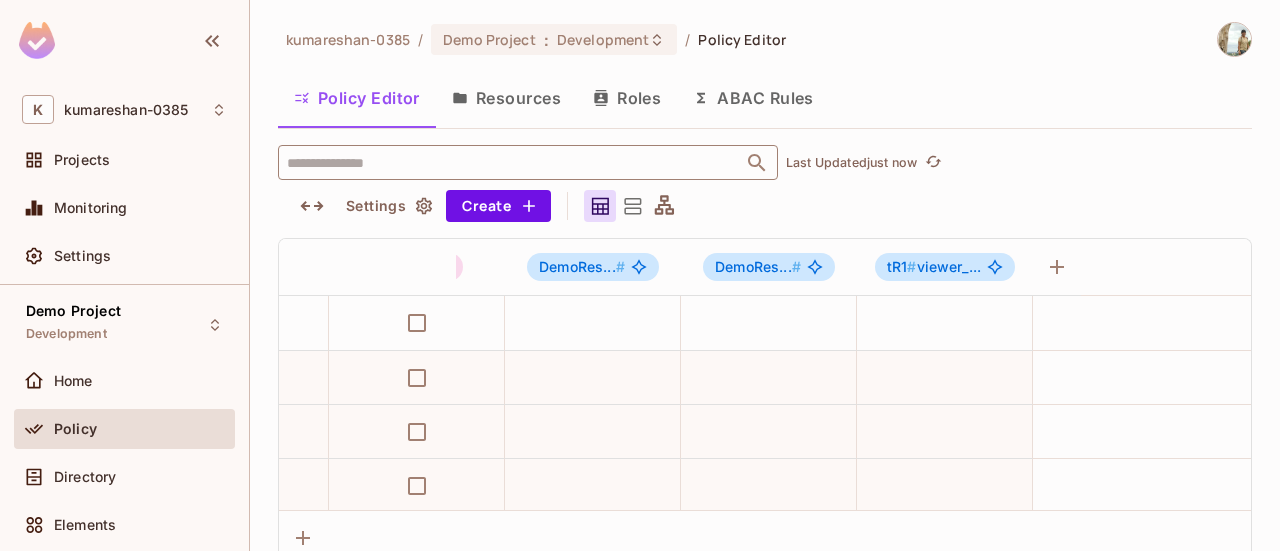click at bounding box center [510, 162] 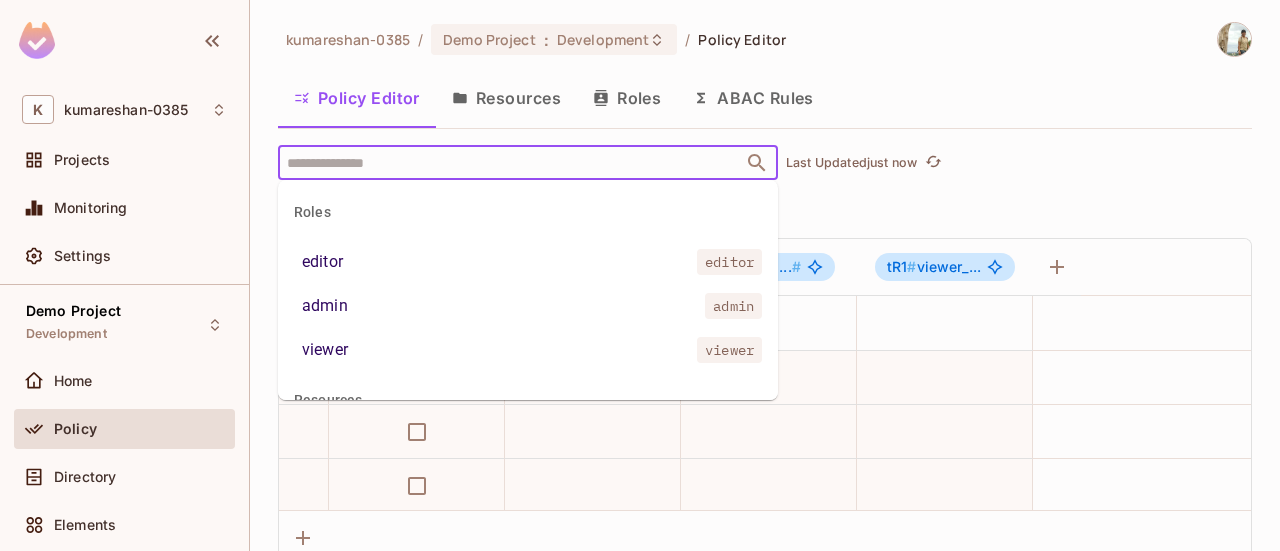 scroll, scrollTop: 13, scrollLeft: 0, axis: vertical 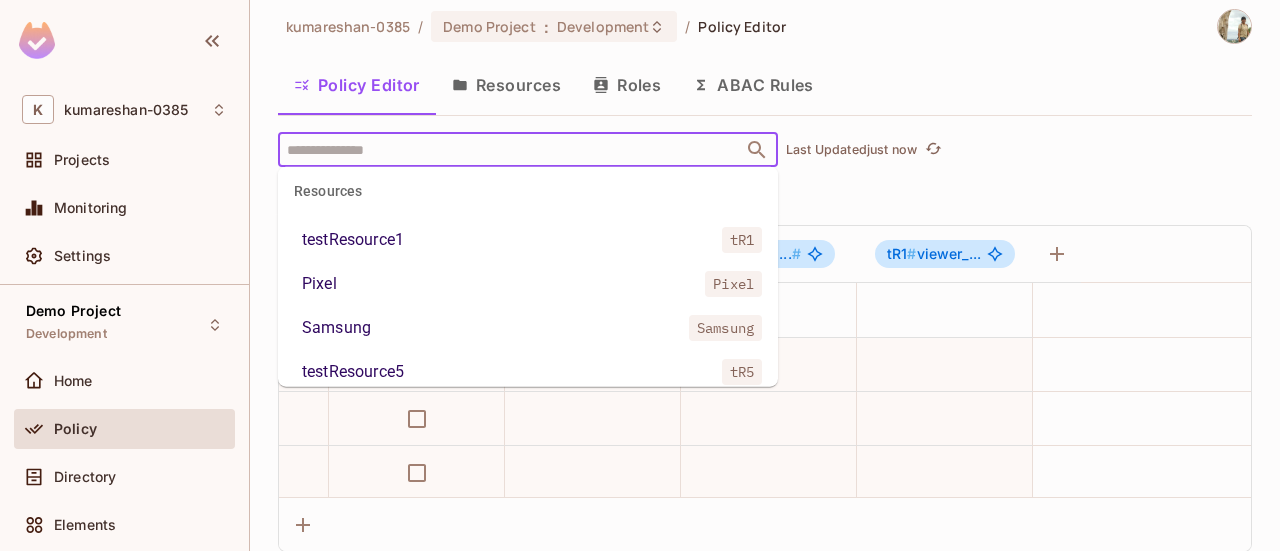 click on "testResource1 tR1" at bounding box center [528, 240] 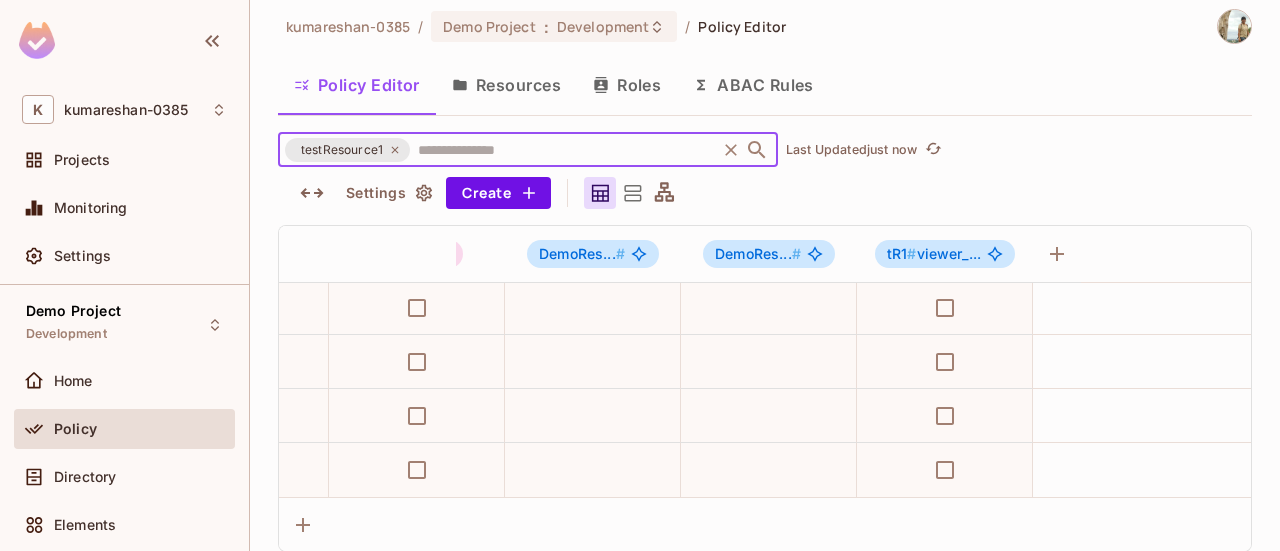 scroll, scrollTop: 0, scrollLeft: 479, axis: horizontal 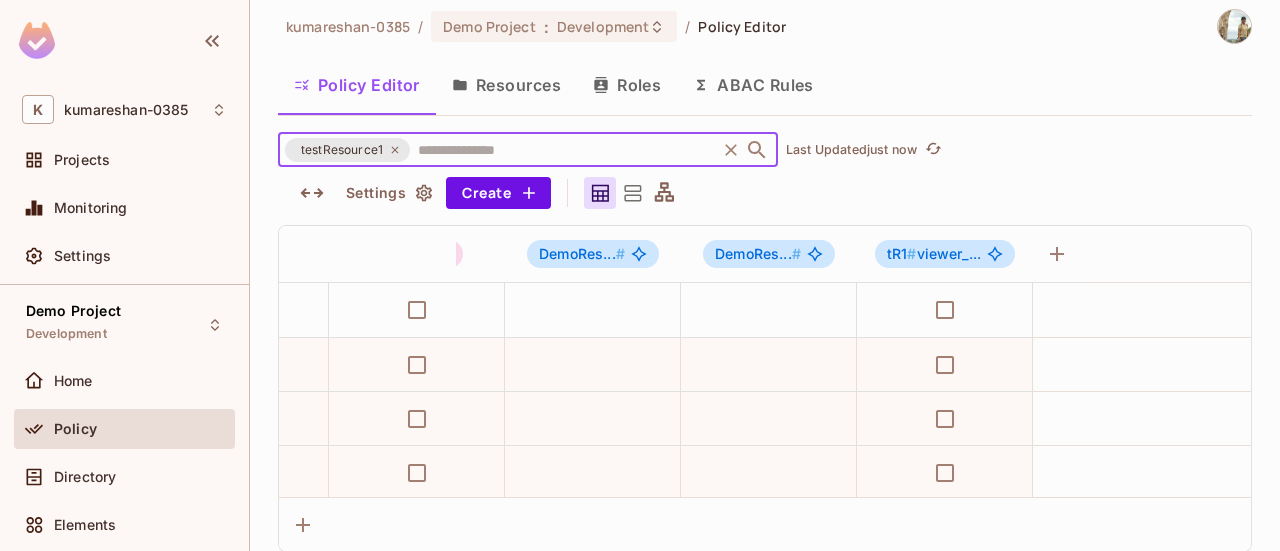 drag, startPoint x: 400, startPoint y: 152, endPoint x: 389, endPoint y: 142, distance: 14.866069 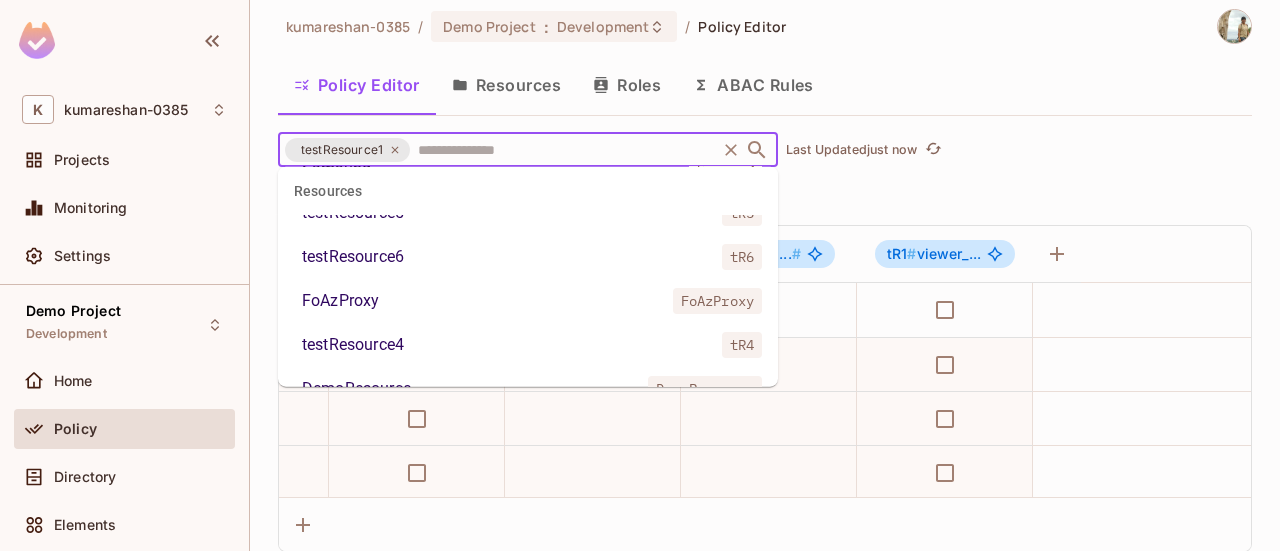 scroll, scrollTop: 500, scrollLeft: 0, axis: vertical 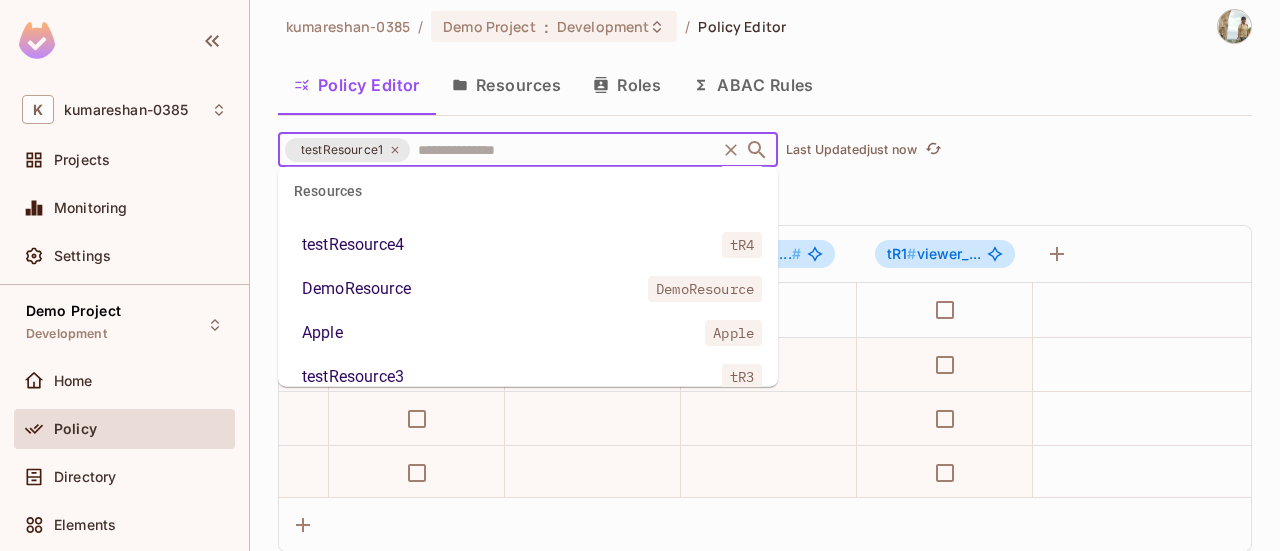 click on "DemoResource DemoResource" at bounding box center (528, 289) 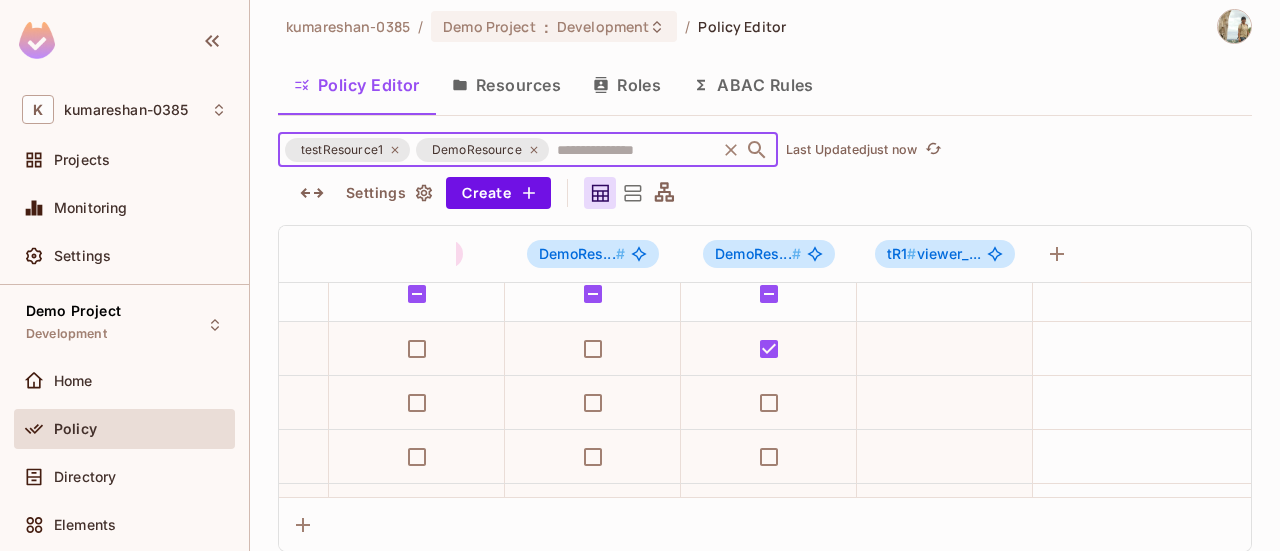 scroll, scrollTop: 558, scrollLeft: 479, axis: both 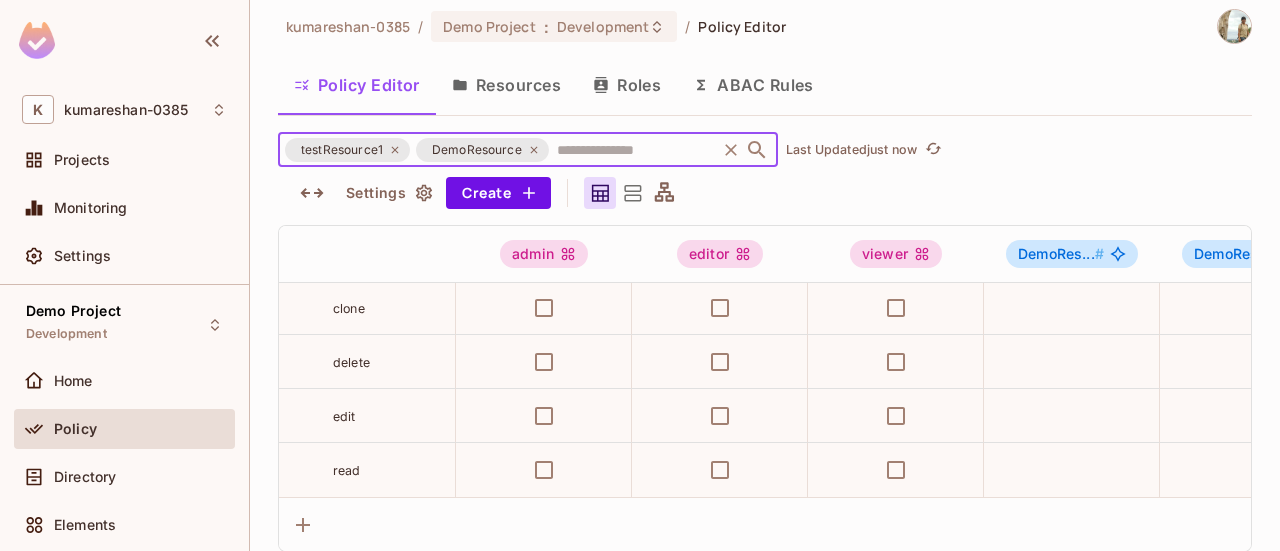 click on "Roles" at bounding box center (627, 85) 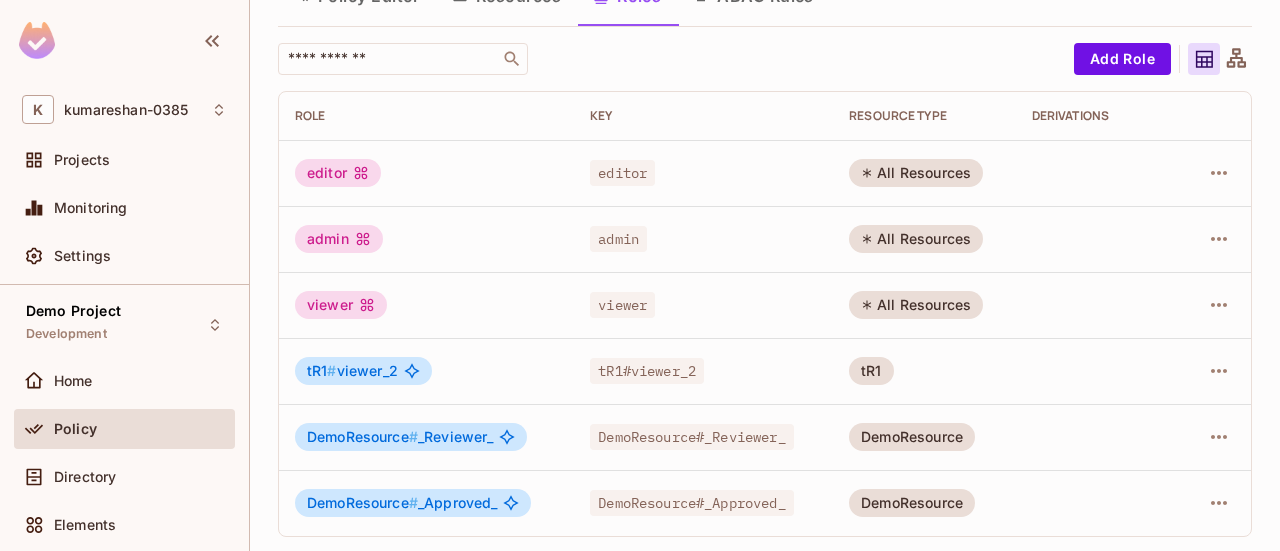 scroll, scrollTop: 2, scrollLeft: 0, axis: vertical 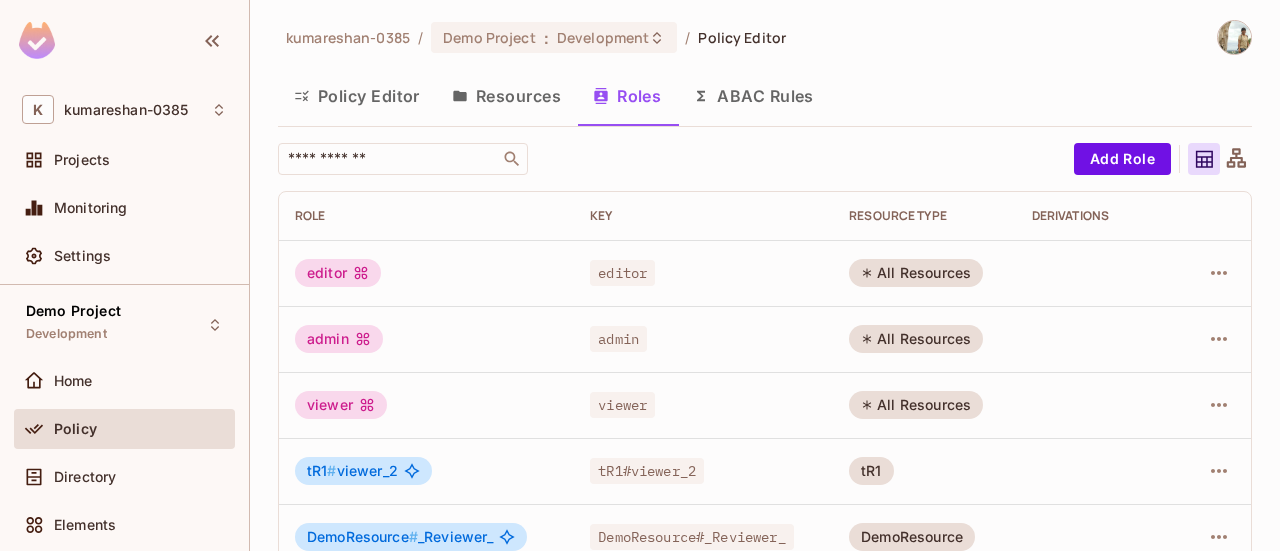 click on "Resources" at bounding box center [506, 96] 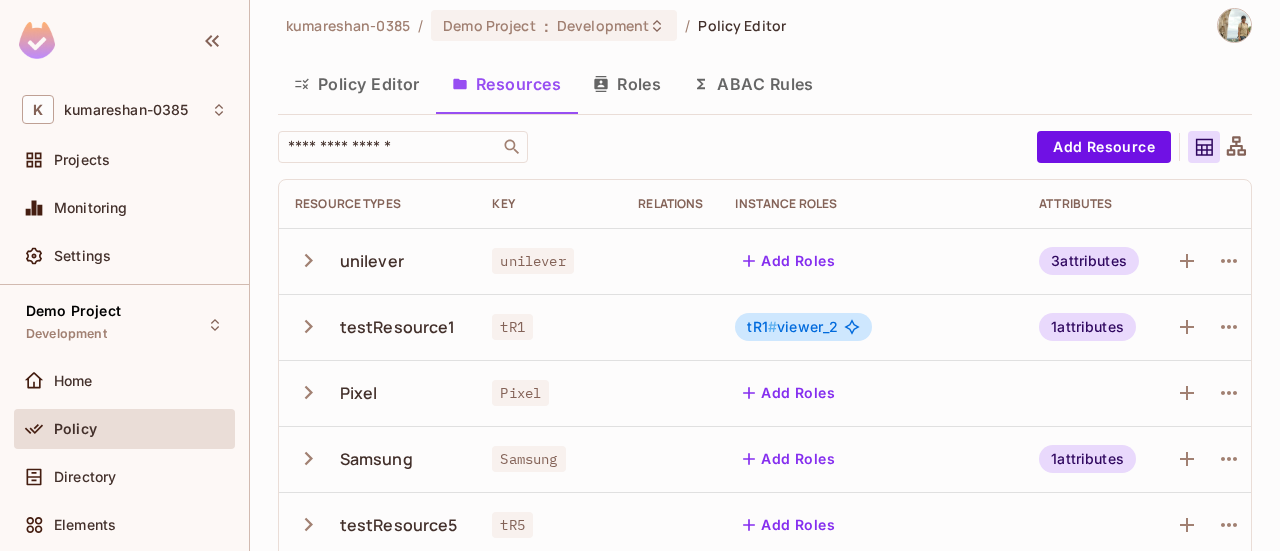 scroll, scrollTop: 0, scrollLeft: 0, axis: both 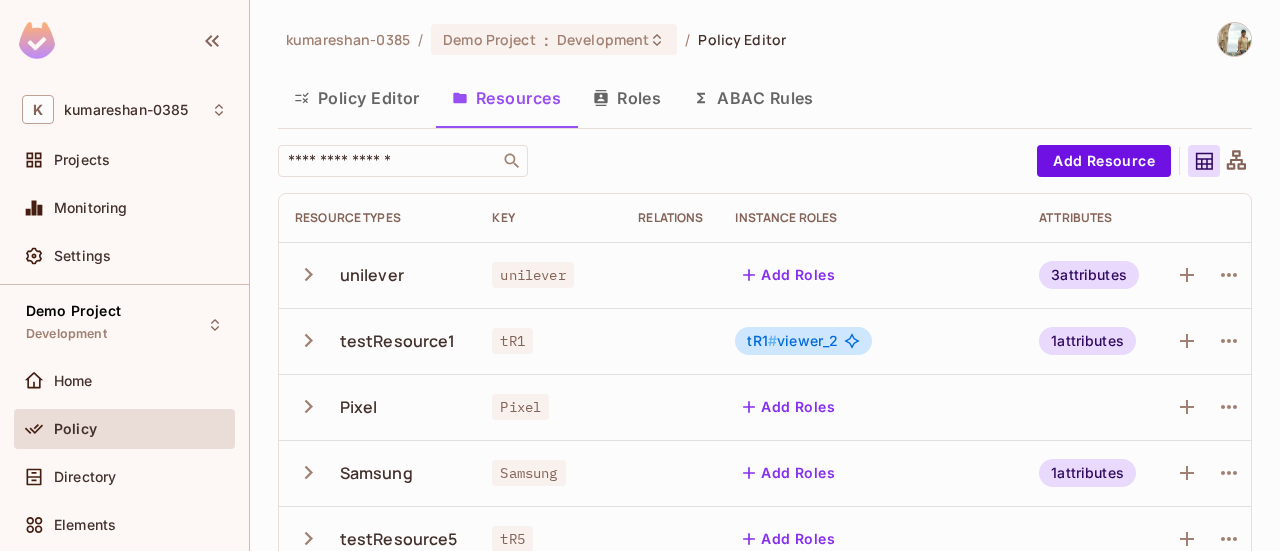 click on "Policy Editor" at bounding box center [357, 98] 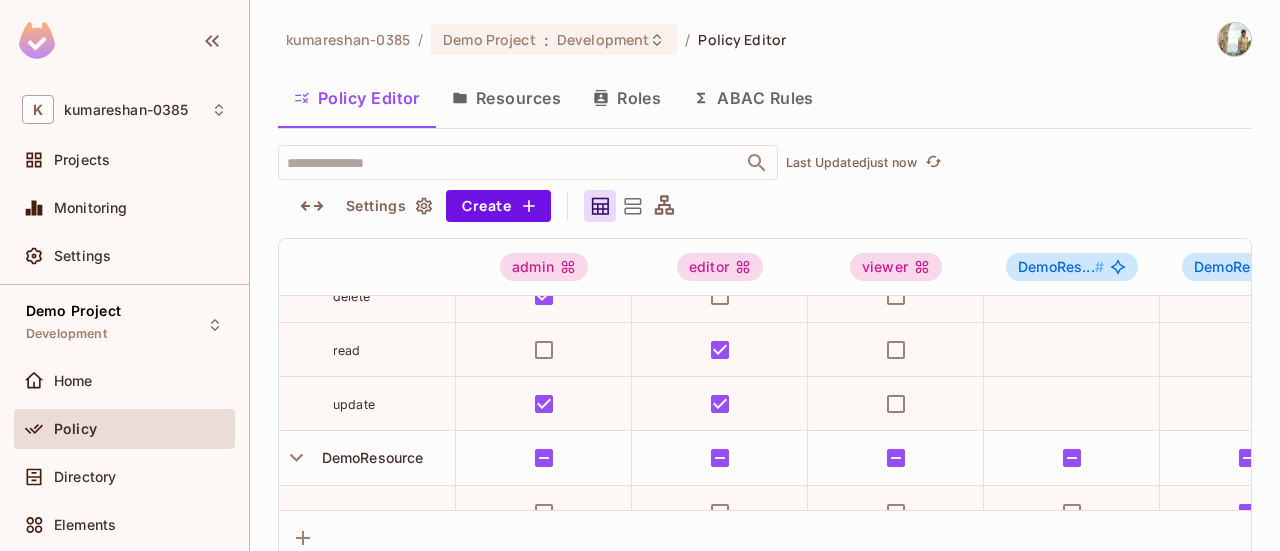 scroll, scrollTop: 0, scrollLeft: 0, axis: both 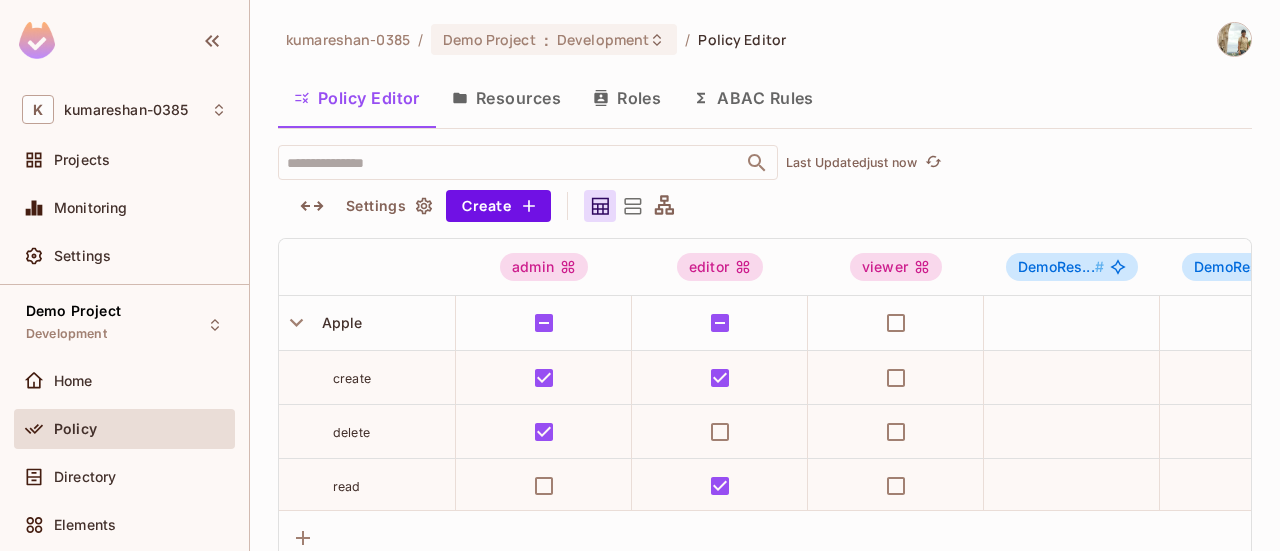 click on "Resources" at bounding box center (506, 98) 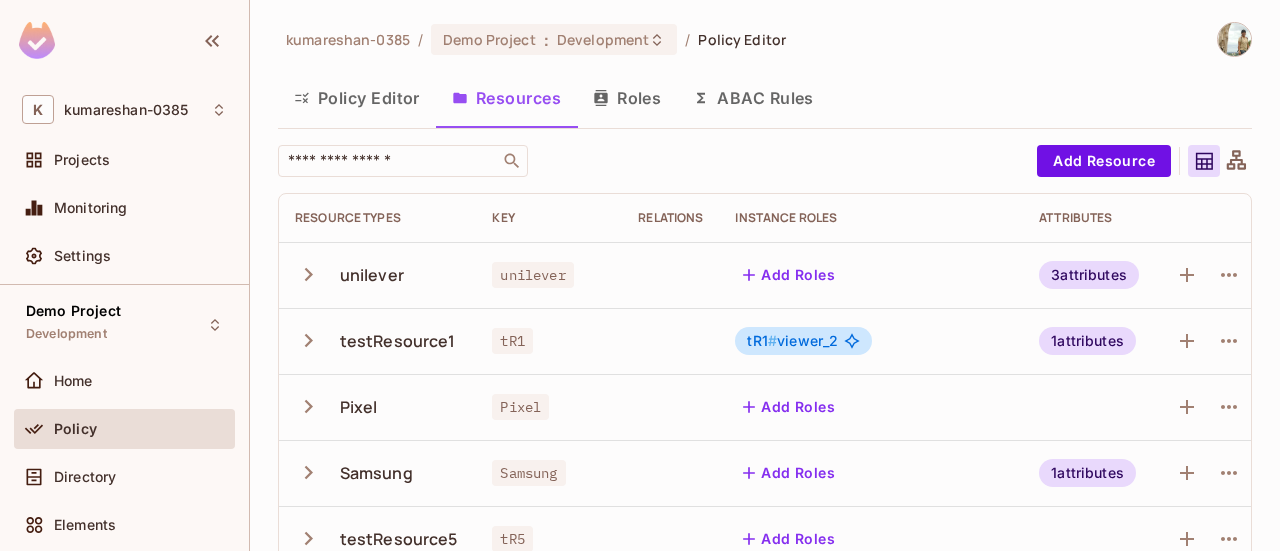 click on "Roles" at bounding box center [627, 98] 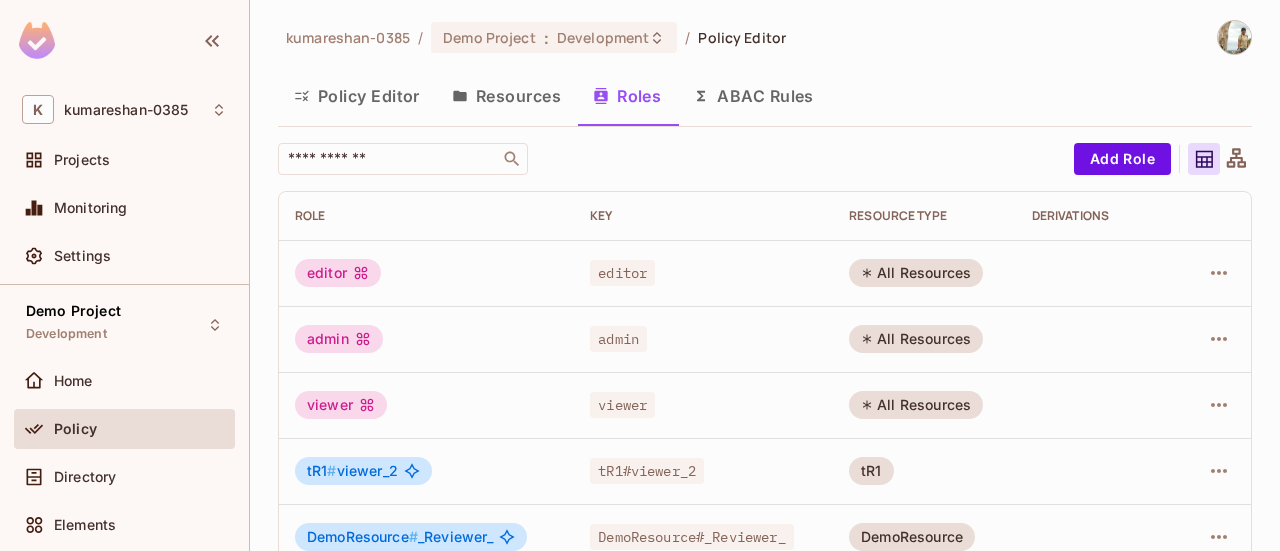 scroll, scrollTop: 0, scrollLeft: 0, axis: both 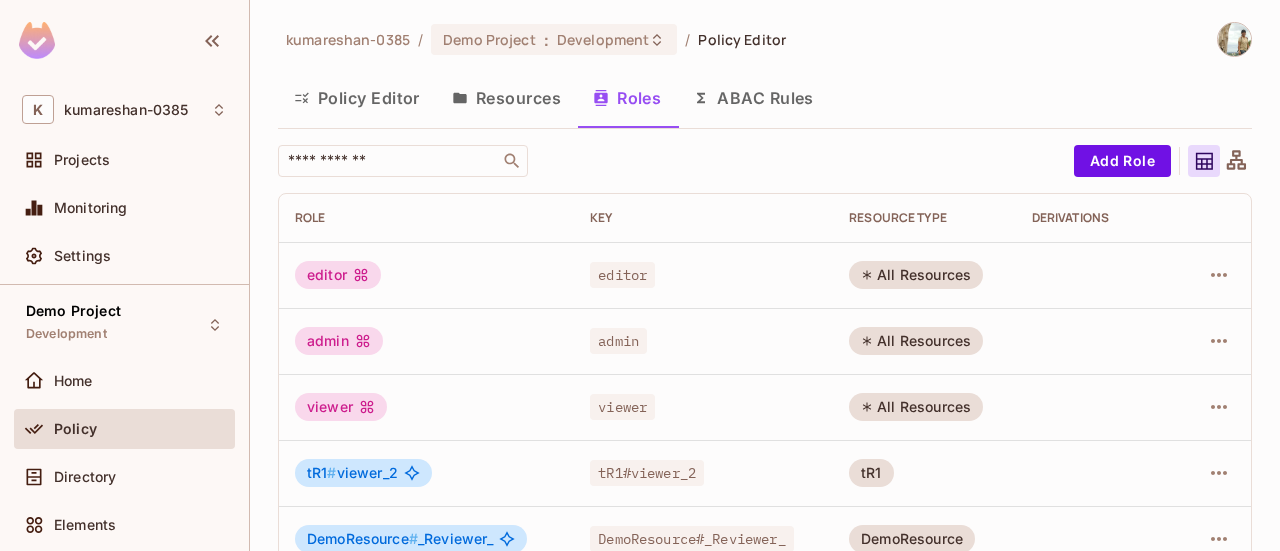 click on "Policy Editor" at bounding box center [357, 98] 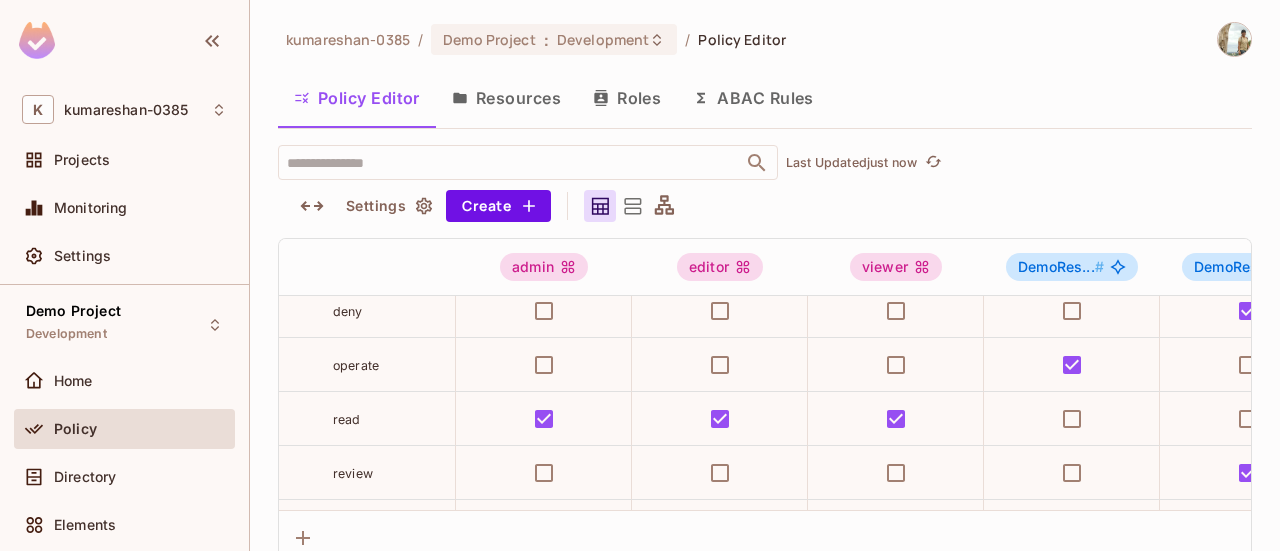 scroll, scrollTop: 600, scrollLeft: 0, axis: vertical 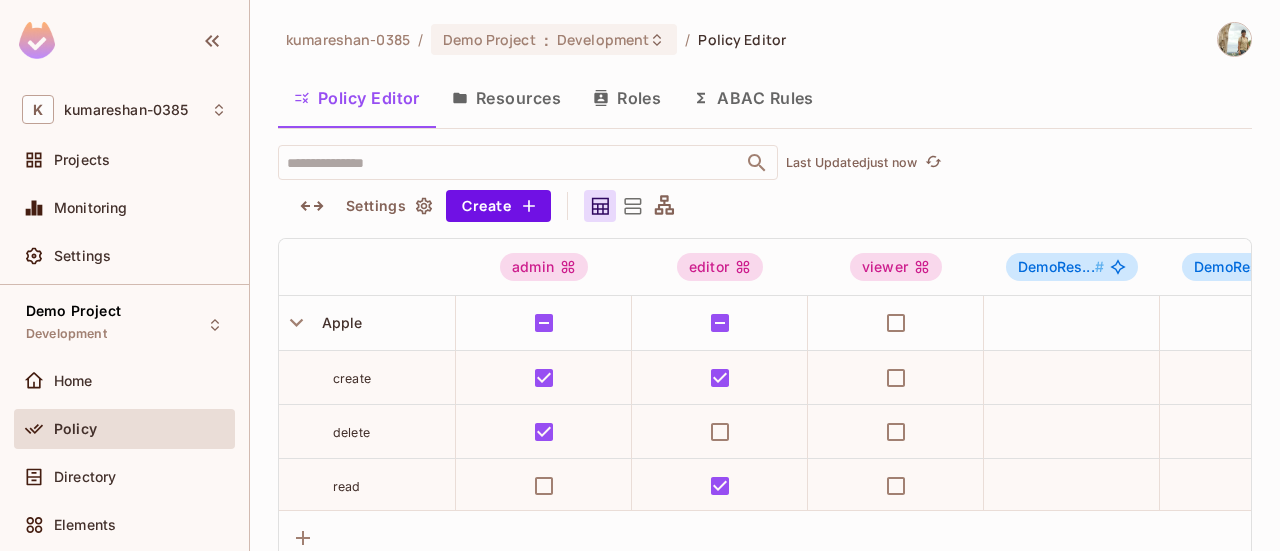 click on "Resources" at bounding box center [506, 98] 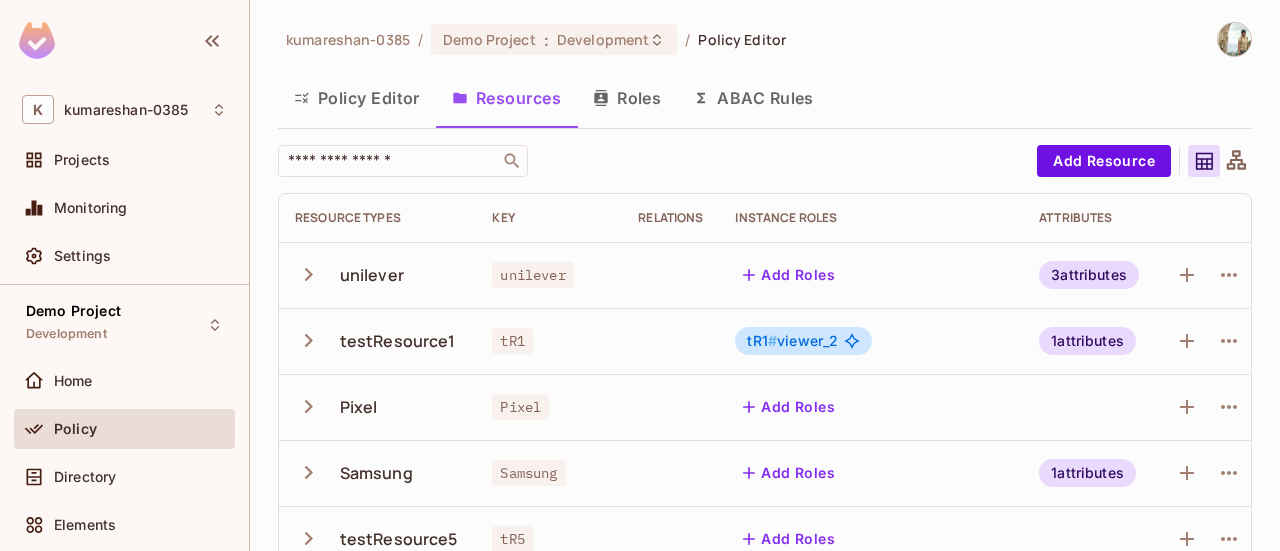 click on "testResource1" at bounding box center [398, 341] 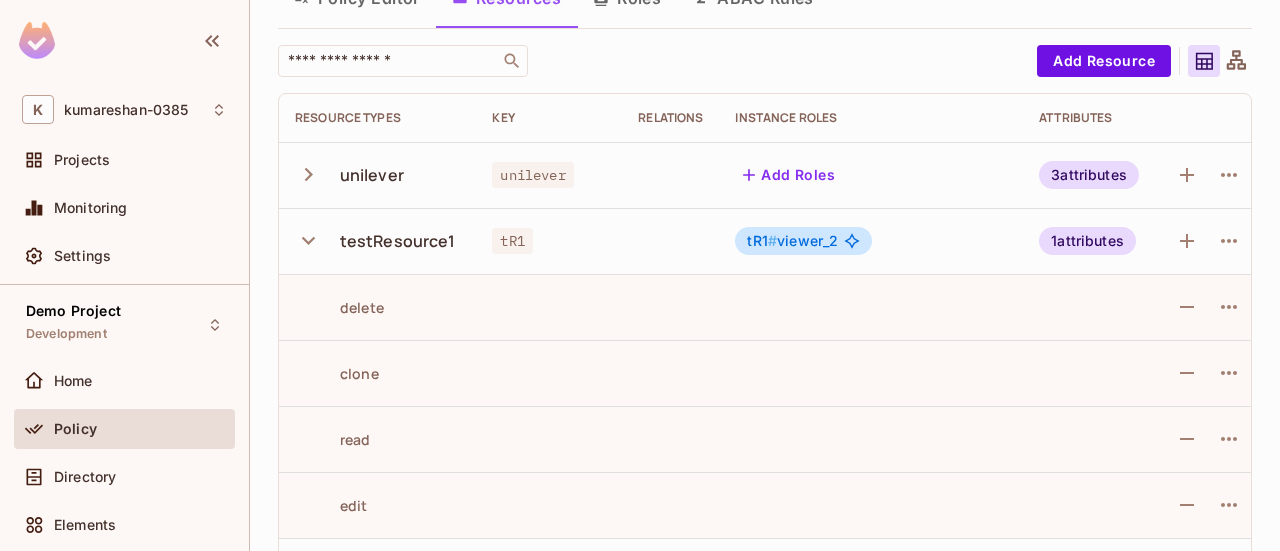 scroll, scrollTop: 200, scrollLeft: 0, axis: vertical 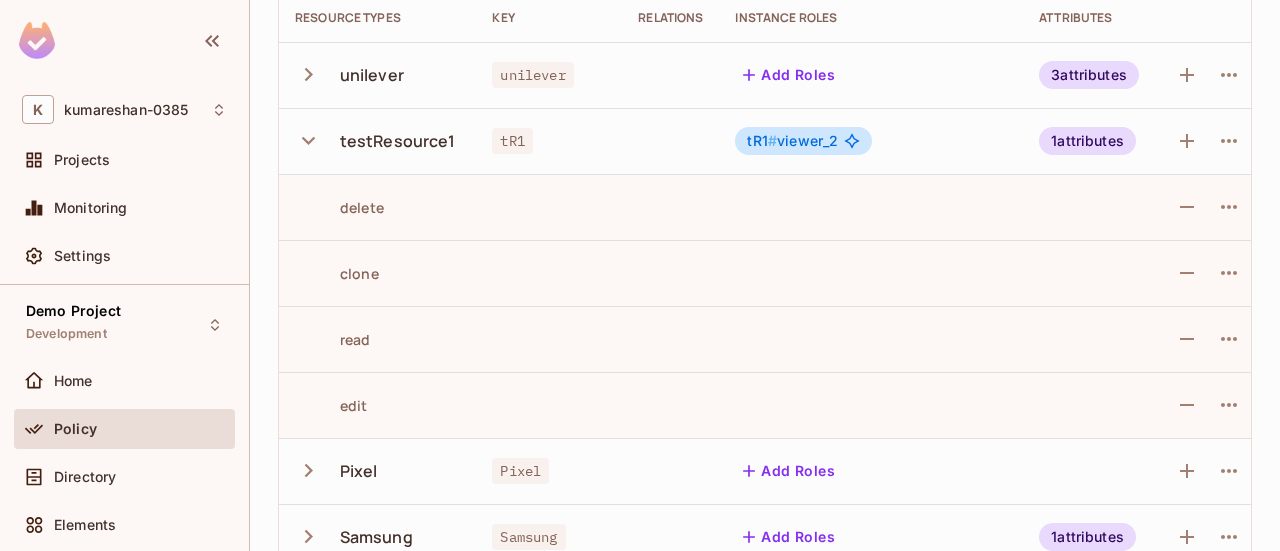 click 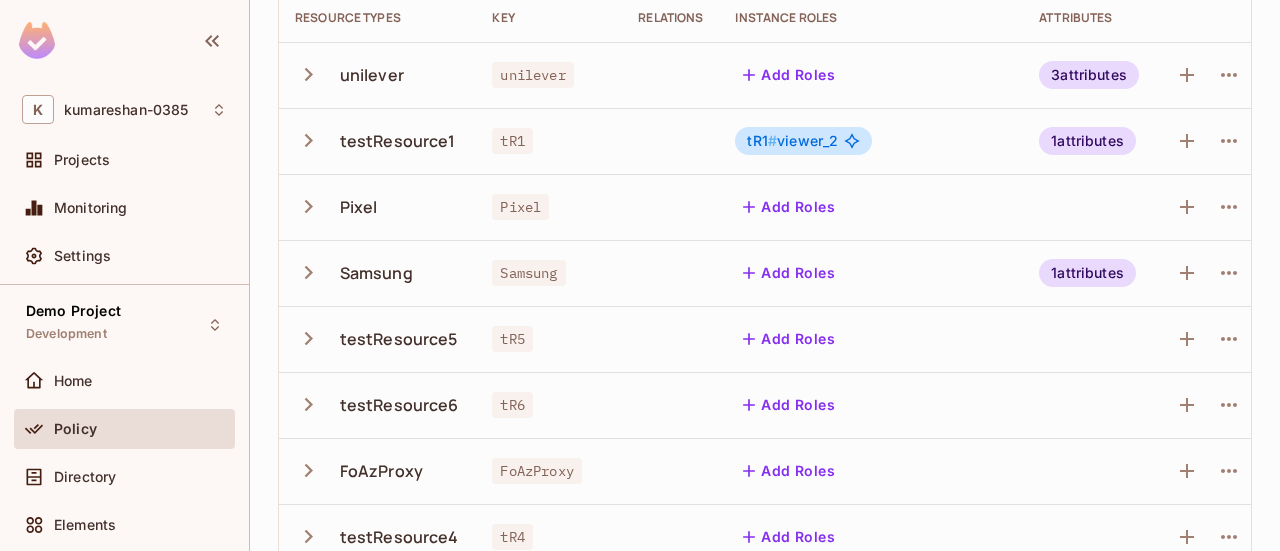 scroll, scrollTop: 400, scrollLeft: 0, axis: vertical 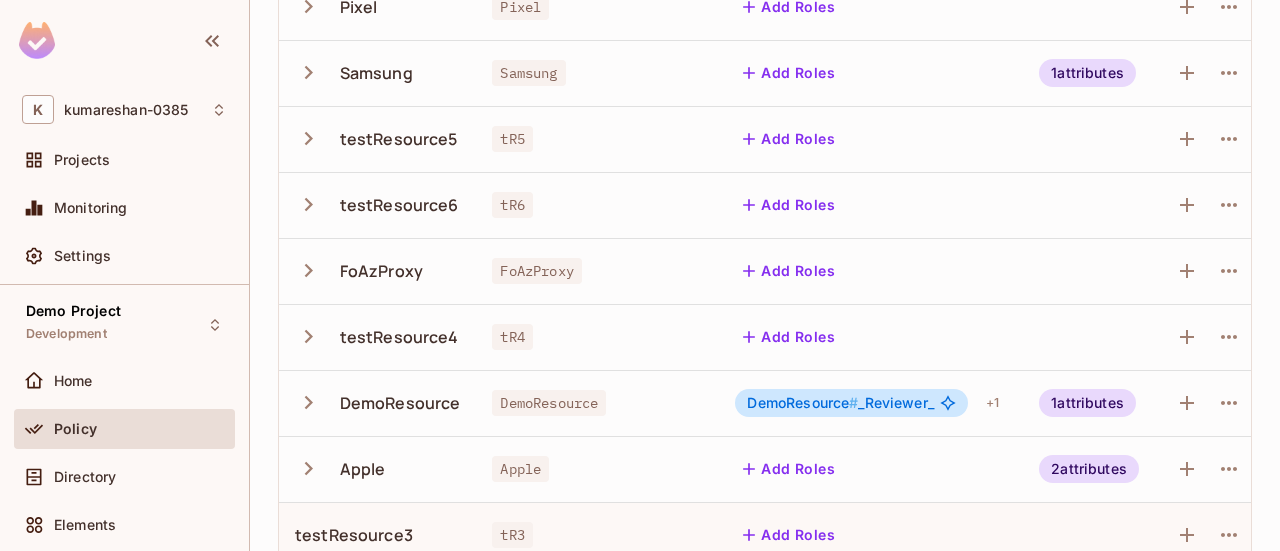 click 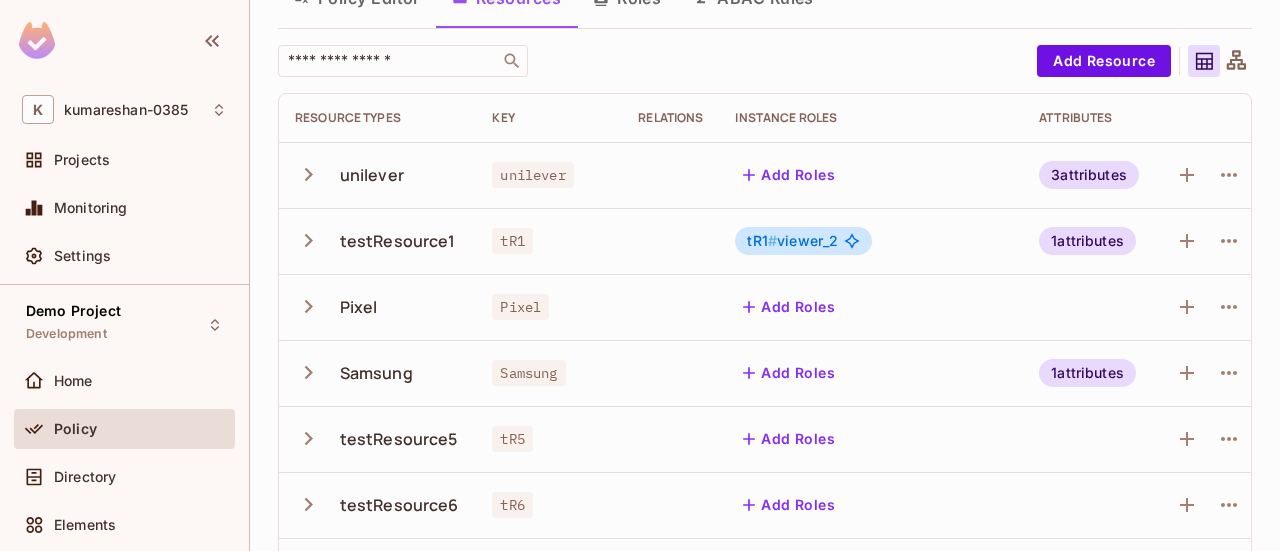 scroll, scrollTop: 0, scrollLeft: 0, axis: both 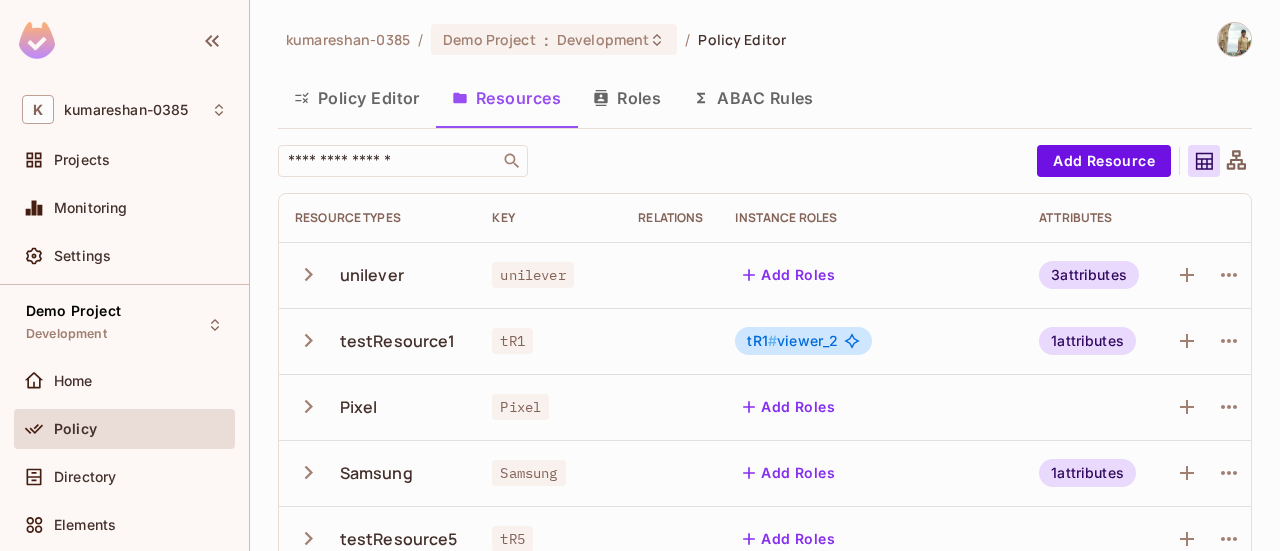 click on "Policy Editor" at bounding box center [357, 98] 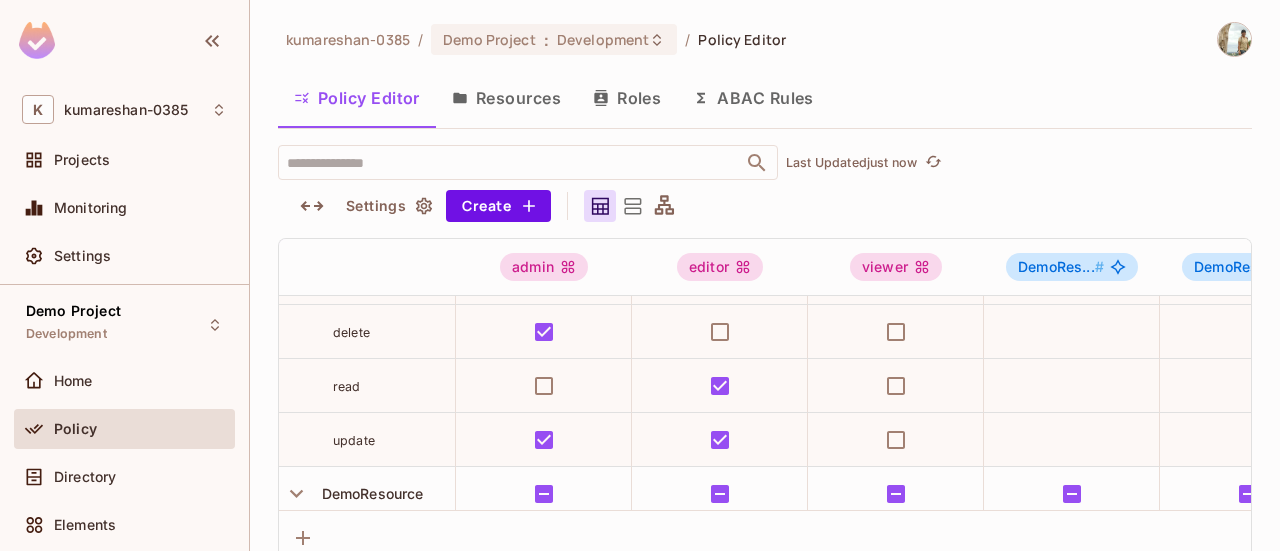 scroll, scrollTop: 0, scrollLeft: 0, axis: both 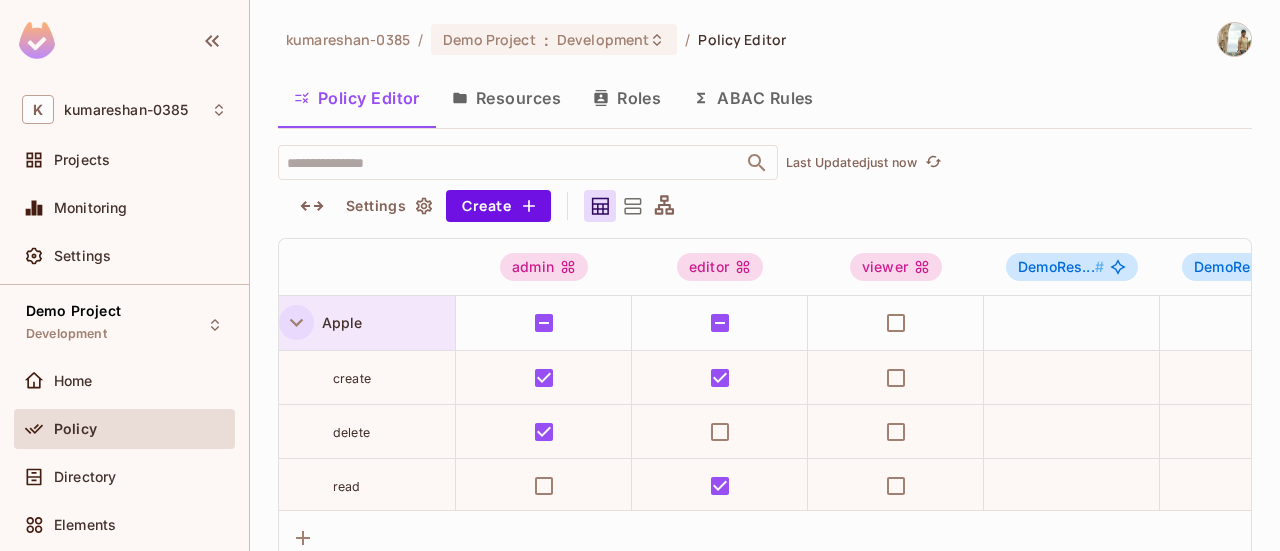 click 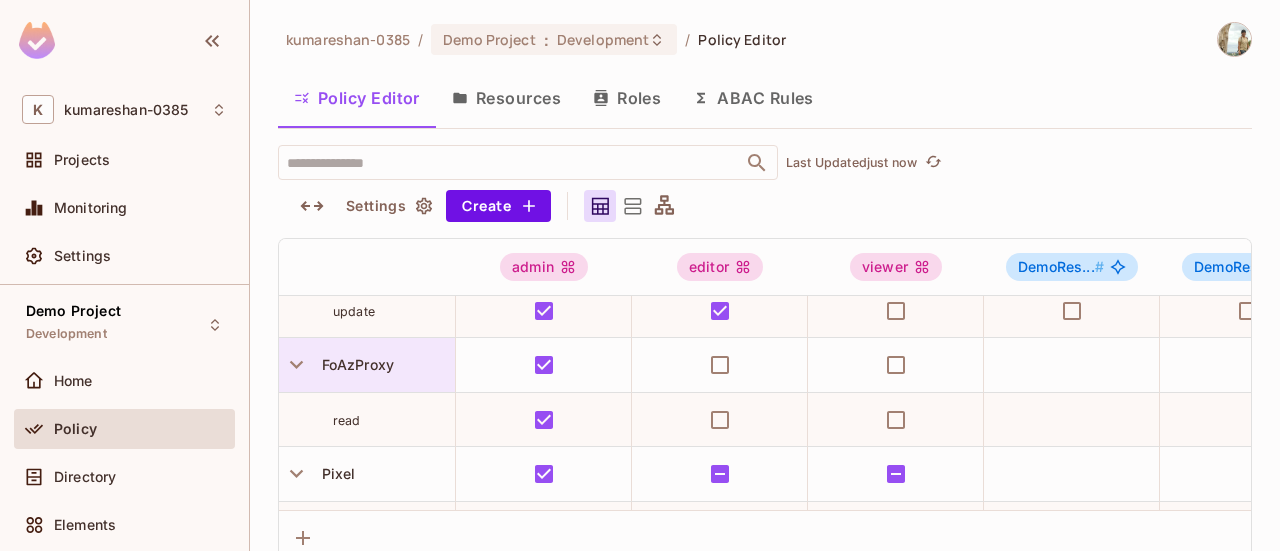scroll, scrollTop: 400, scrollLeft: 0, axis: vertical 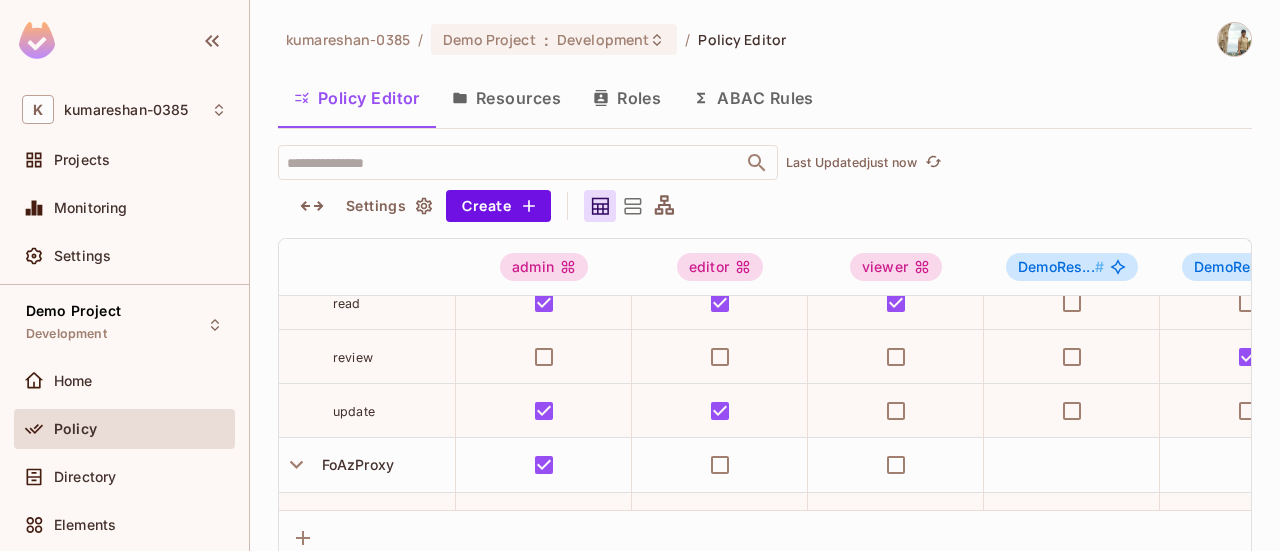 click on "update" at bounding box center (394, 411) 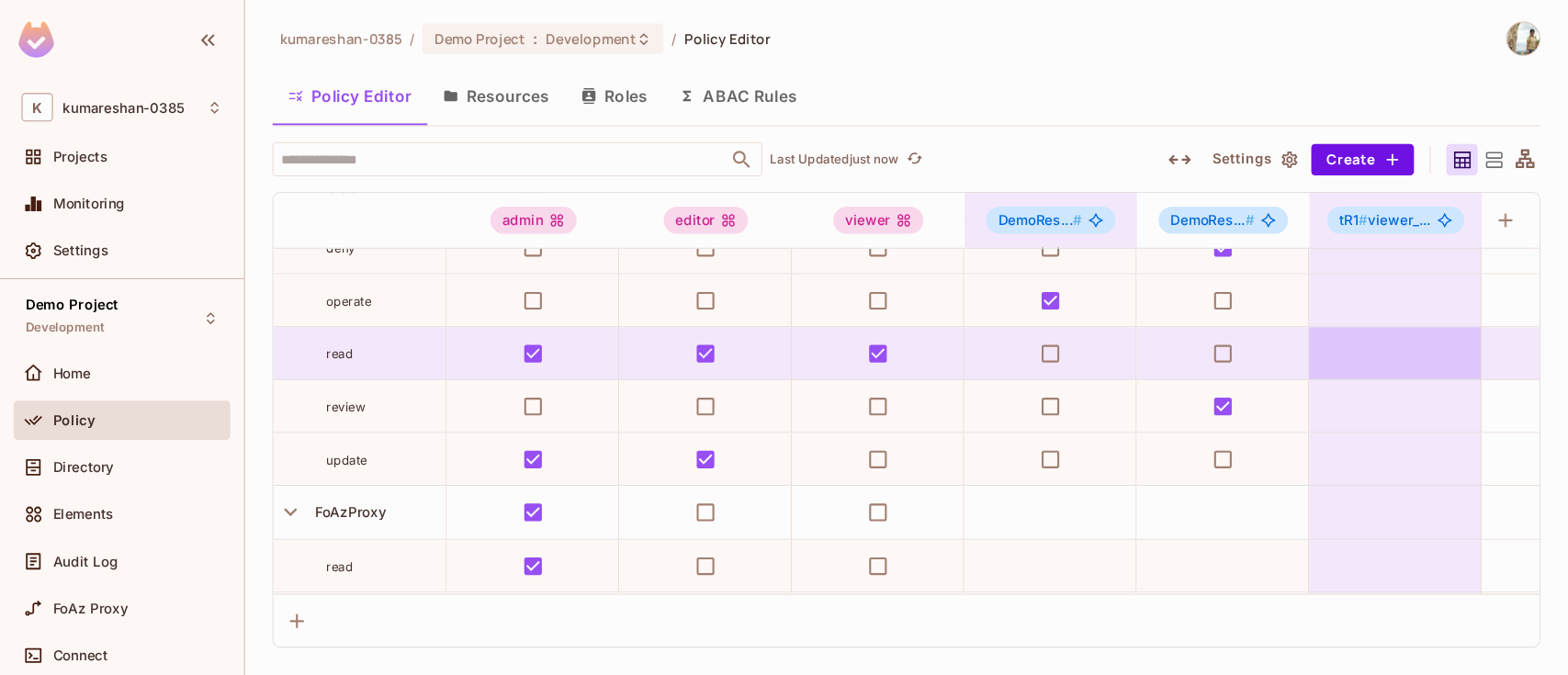 scroll, scrollTop: 275, scrollLeft: 0, axis: vertical 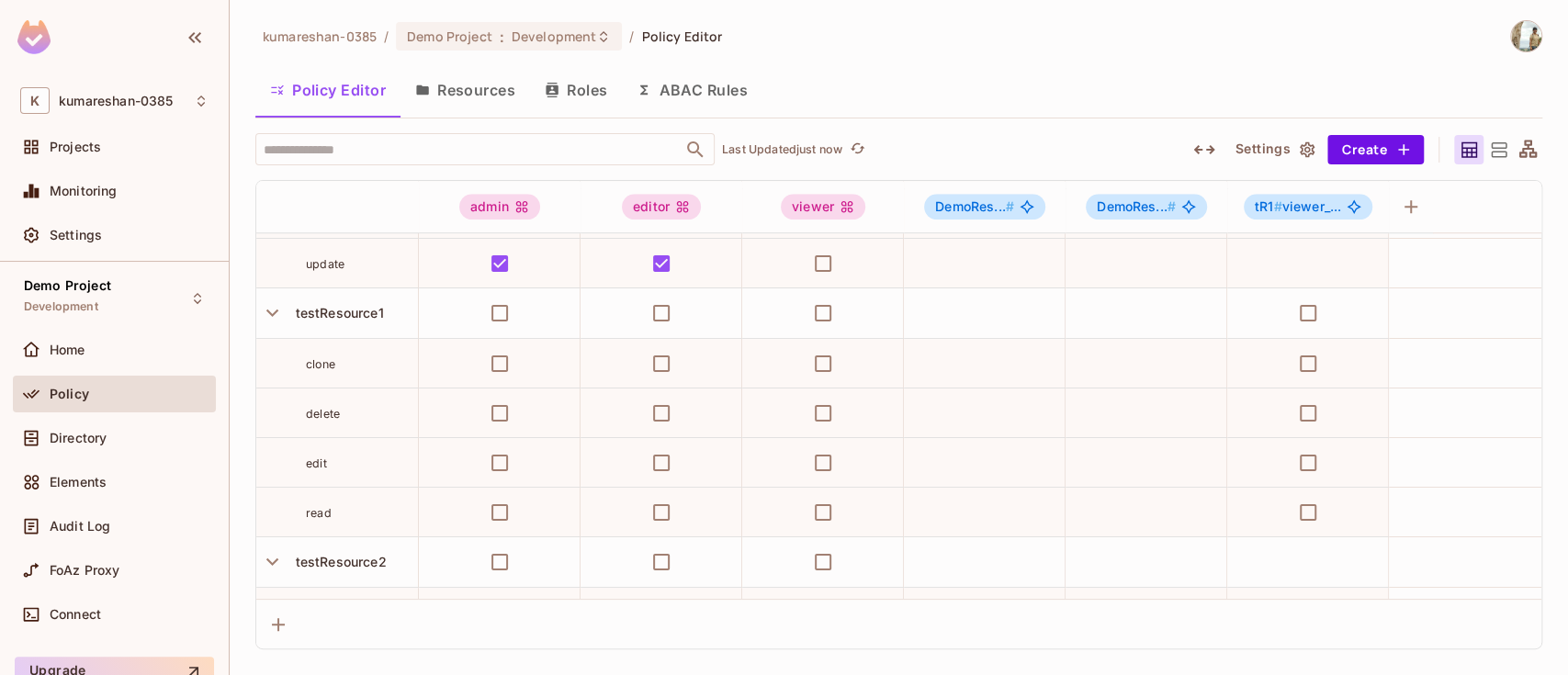 click on "Resources" at bounding box center [465, 90] 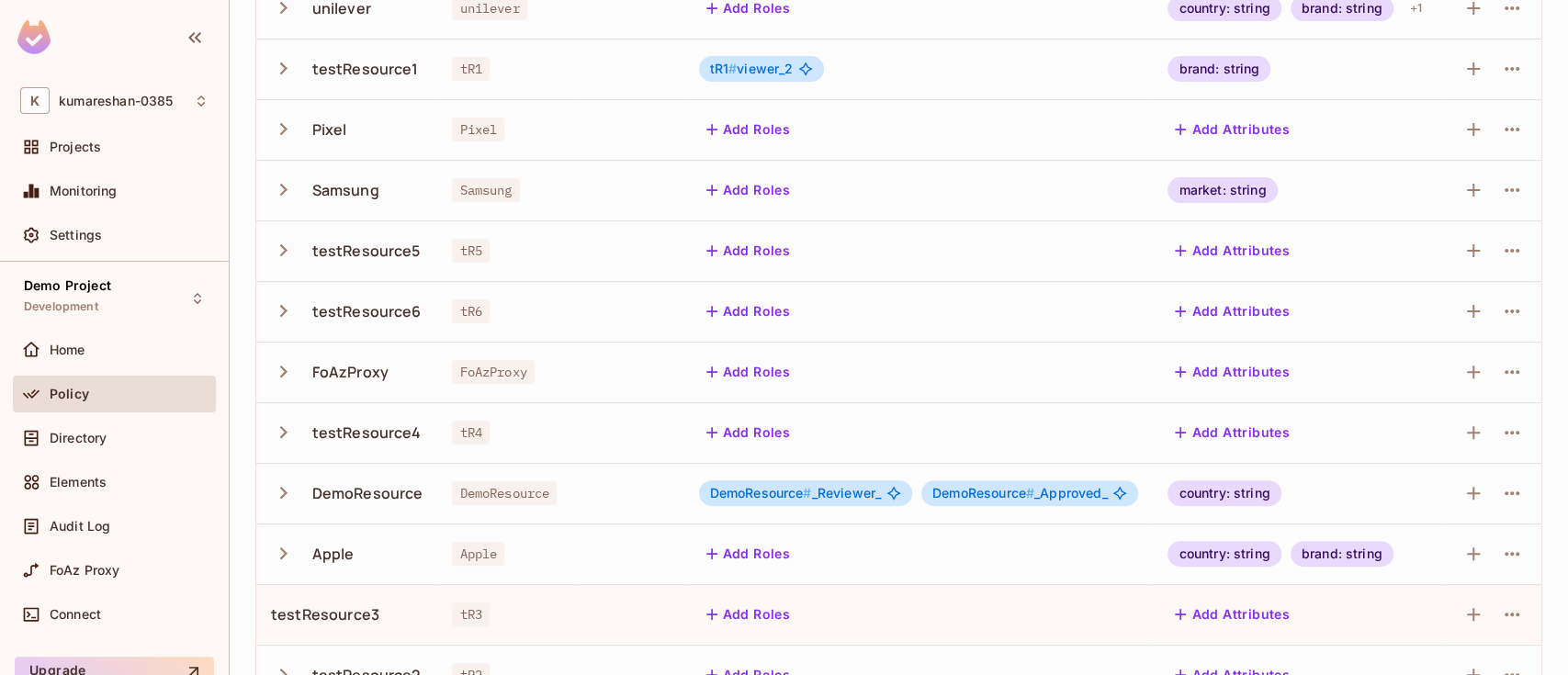scroll, scrollTop: 309, scrollLeft: 0, axis: vertical 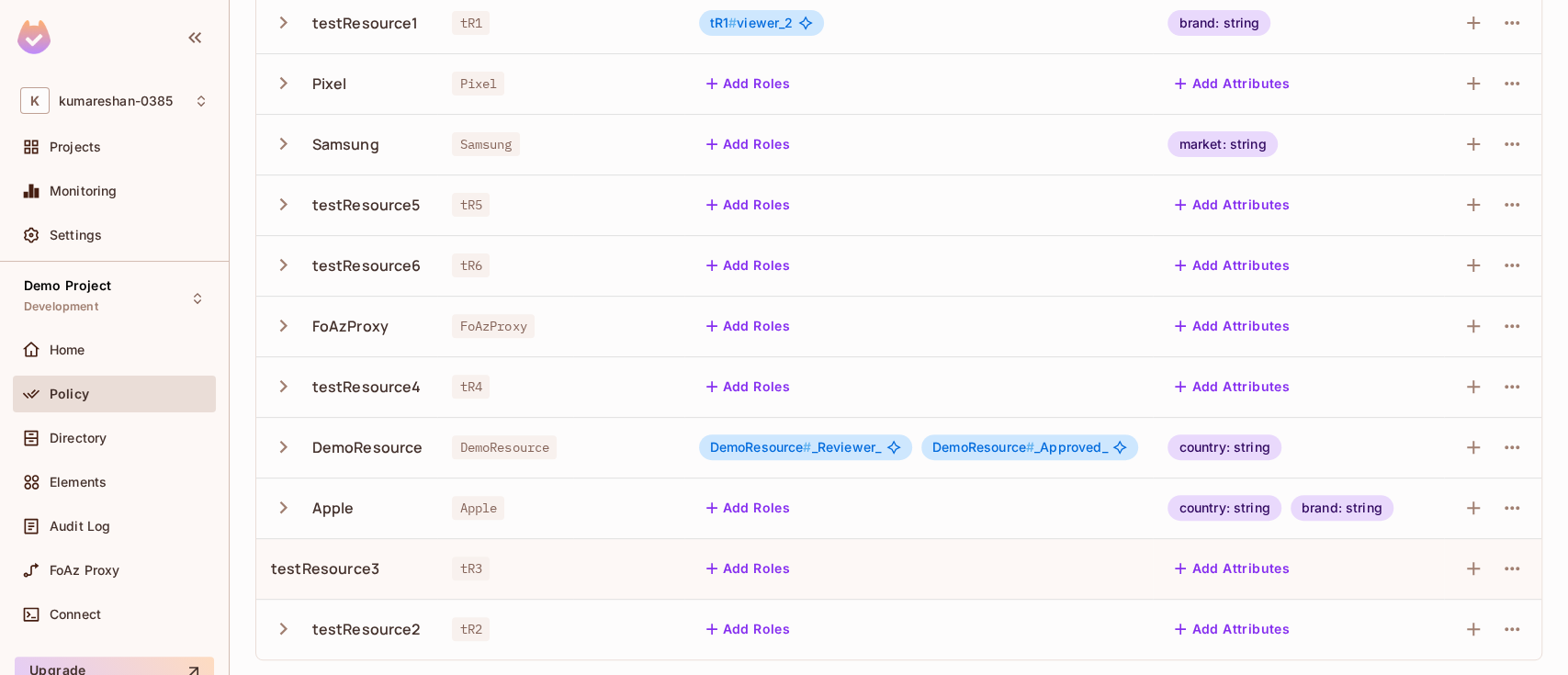 click 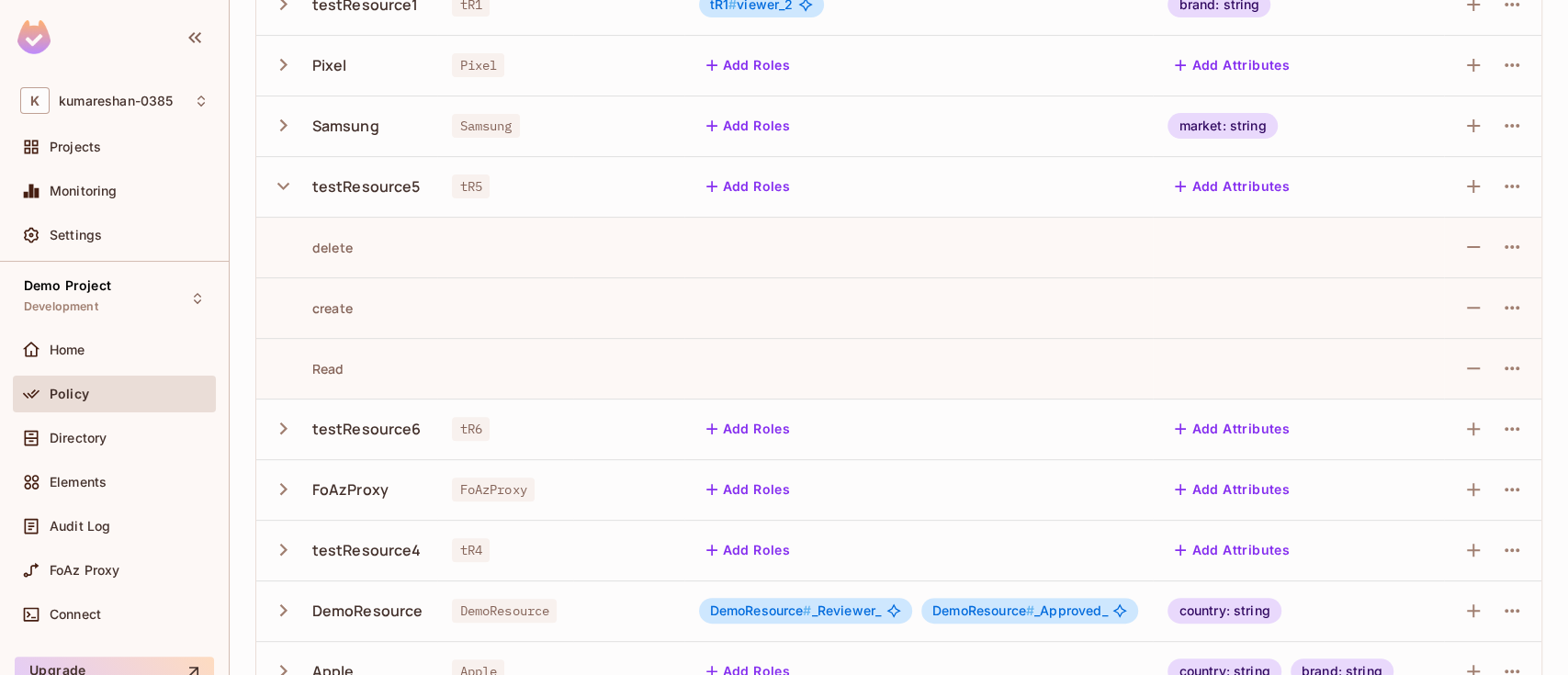 click 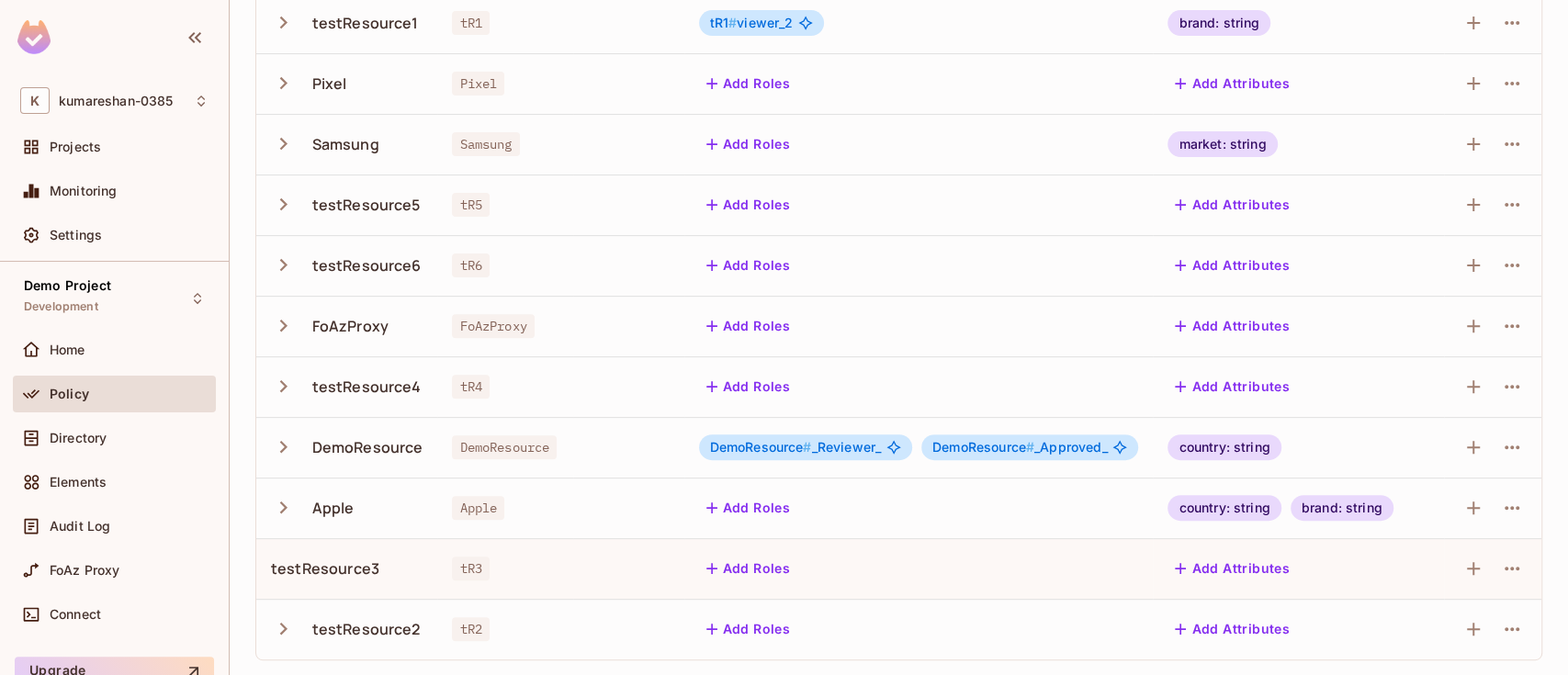 click 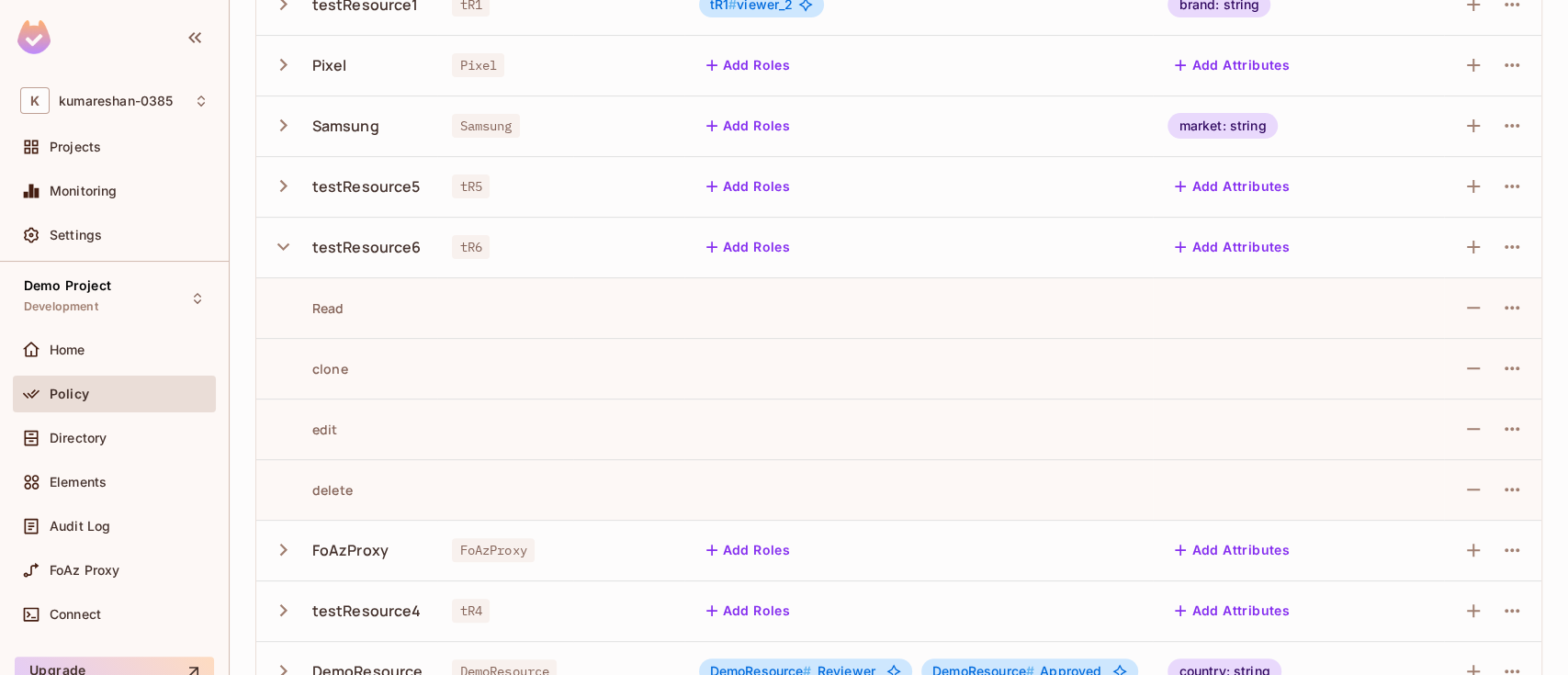 click 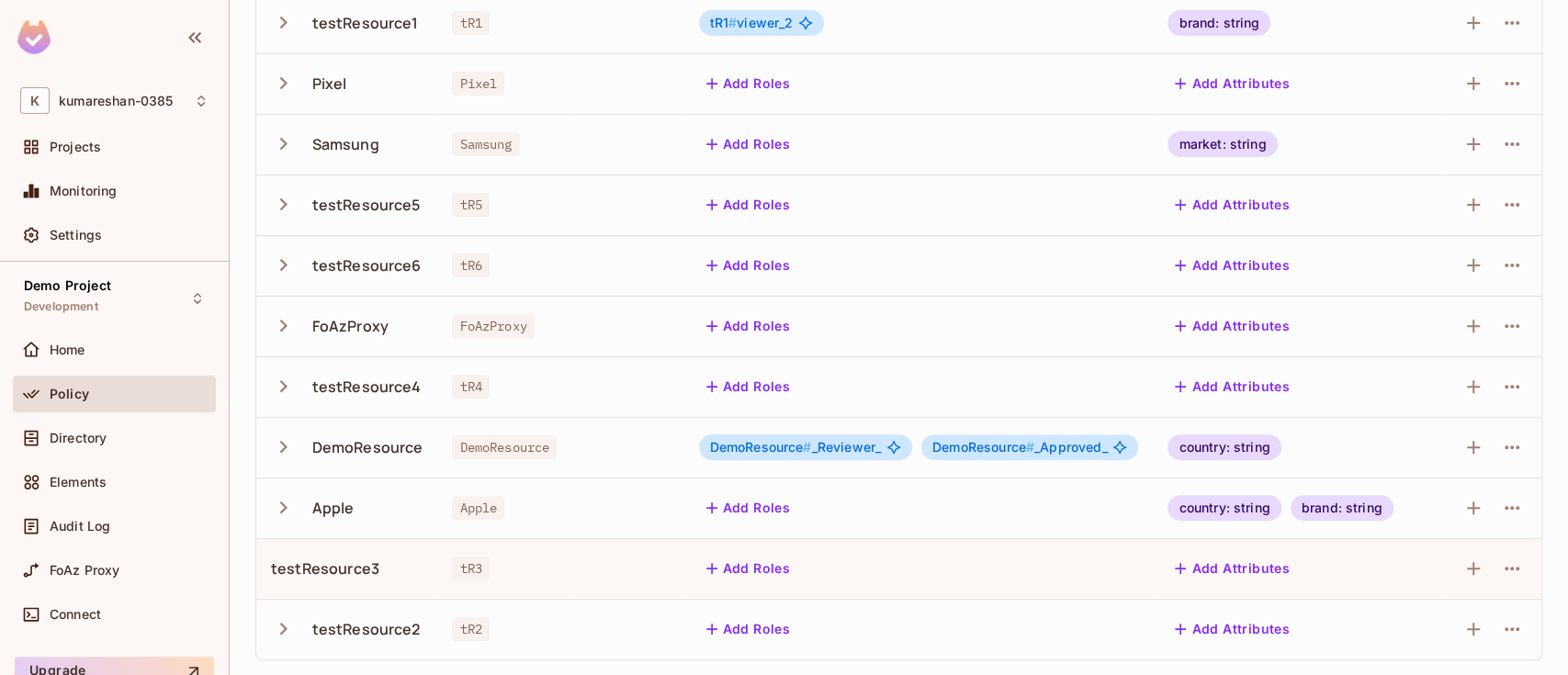 click 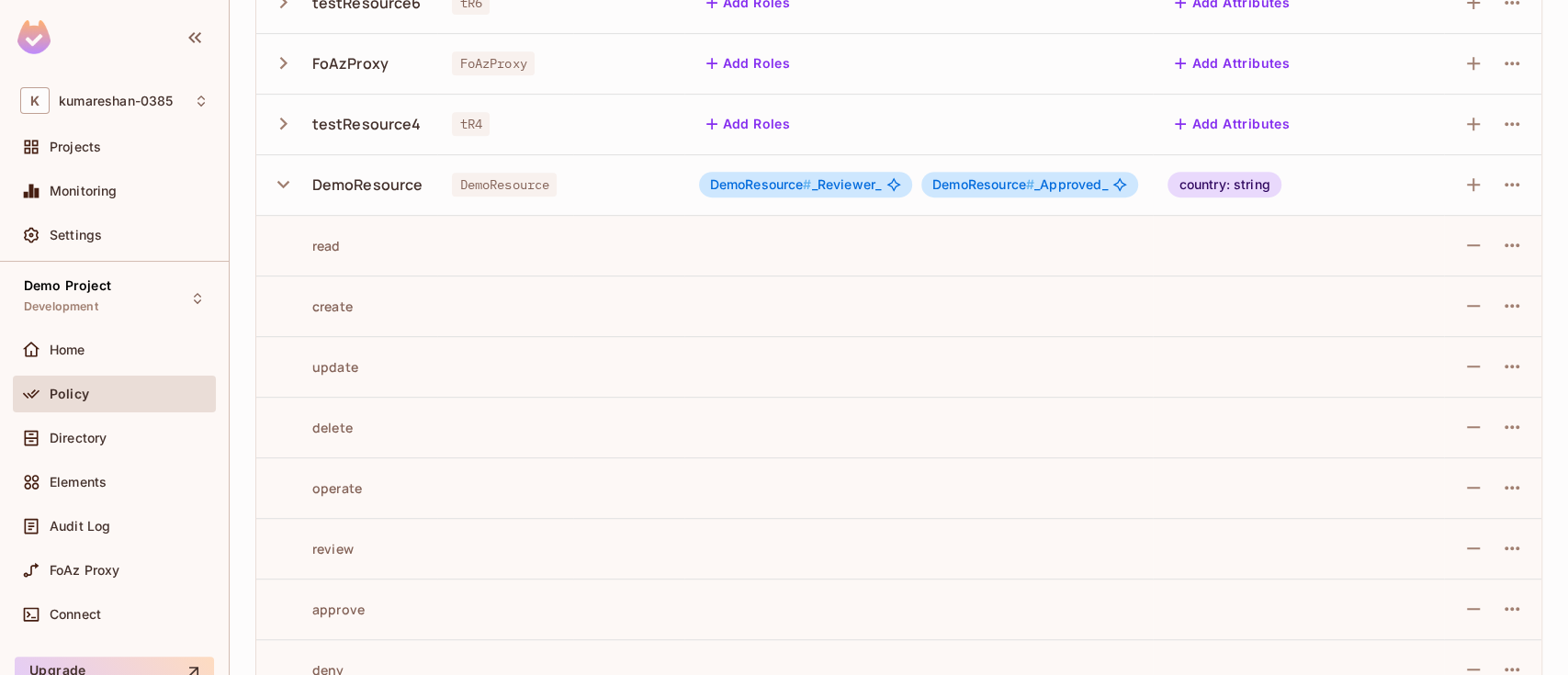 scroll, scrollTop: 676, scrollLeft: 0, axis: vertical 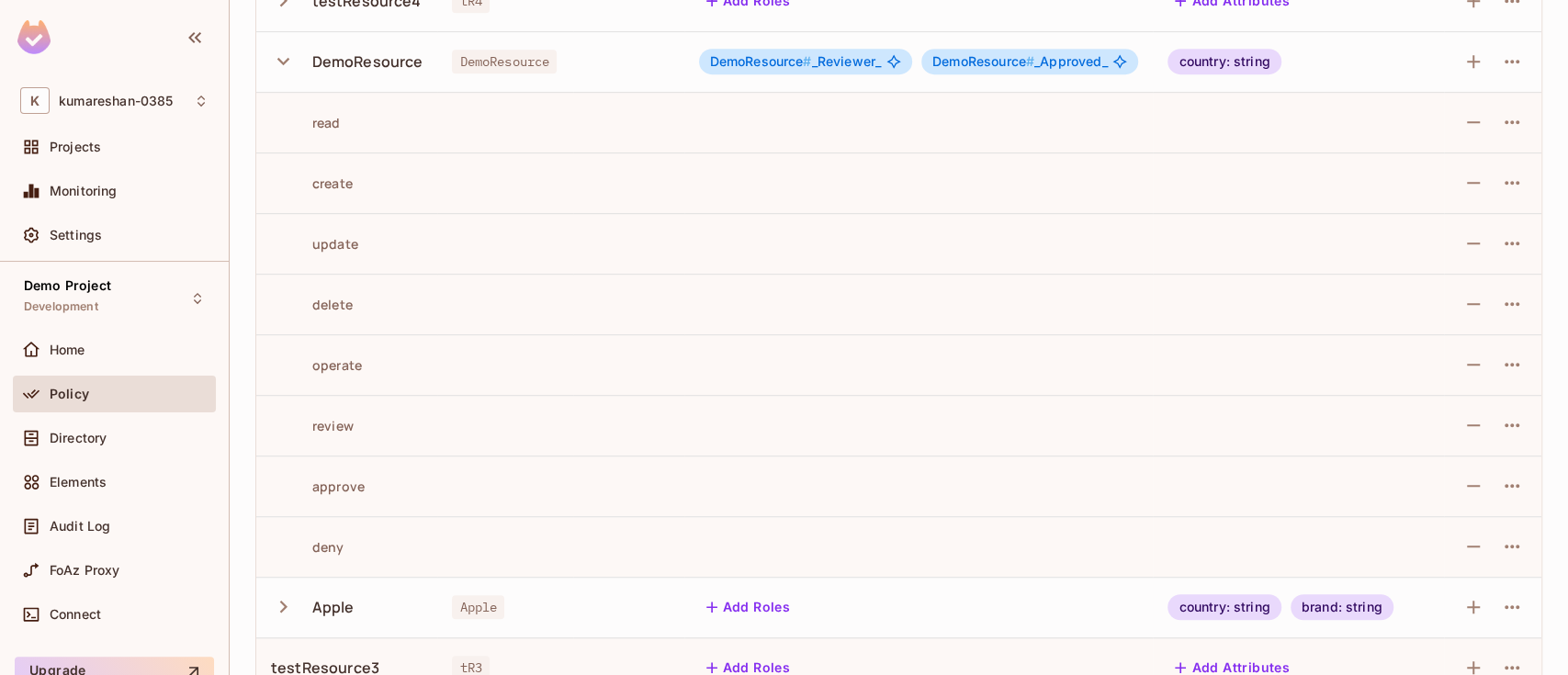 click at bounding box center (628, 546) 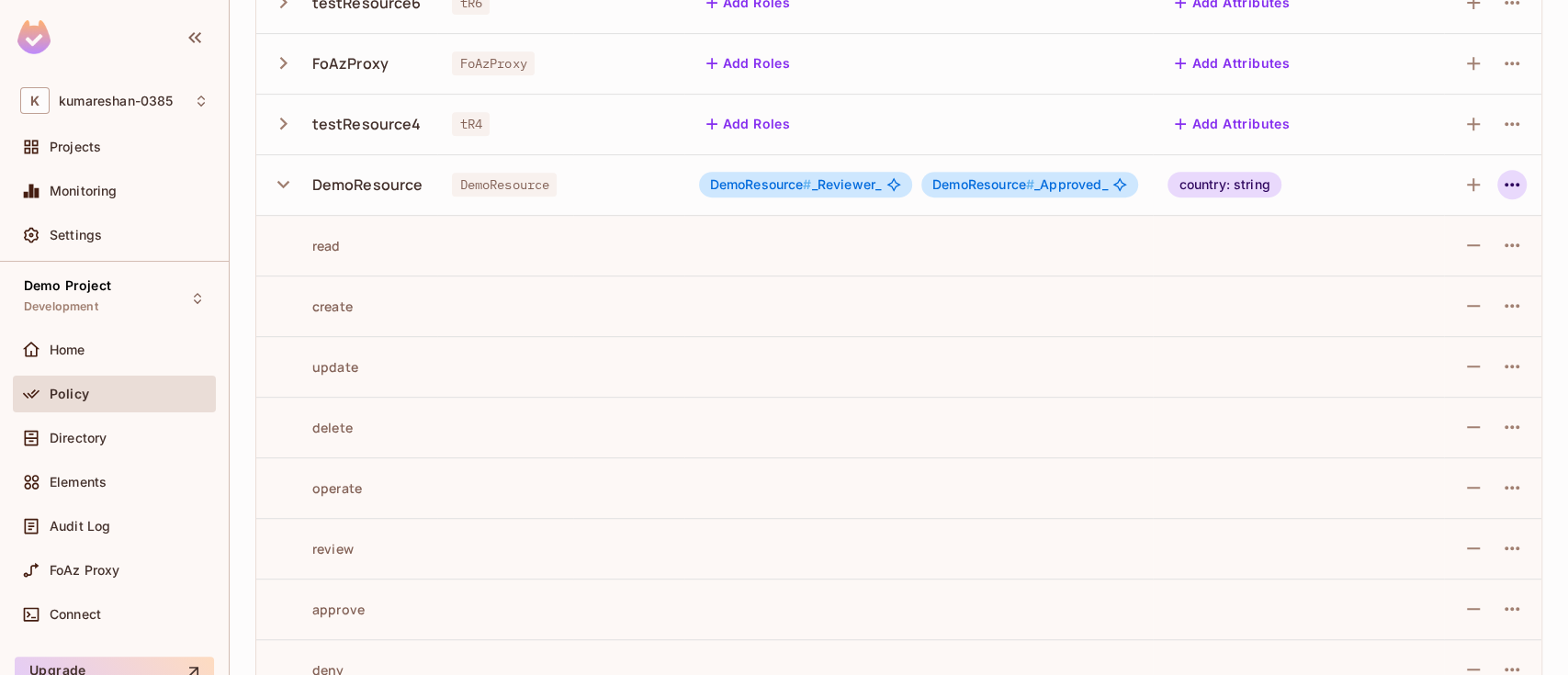 click 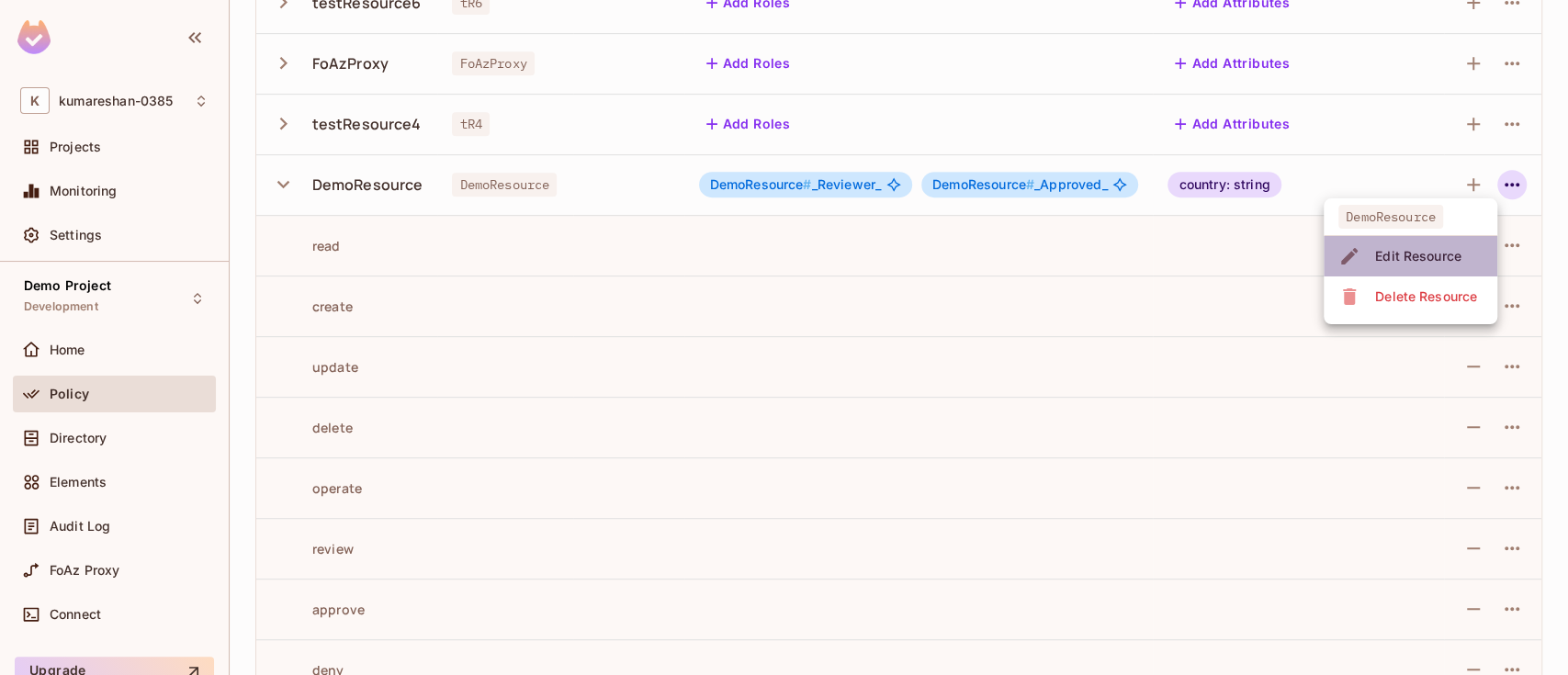 click on "Edit Resource" at bounding box center (1418, 256) 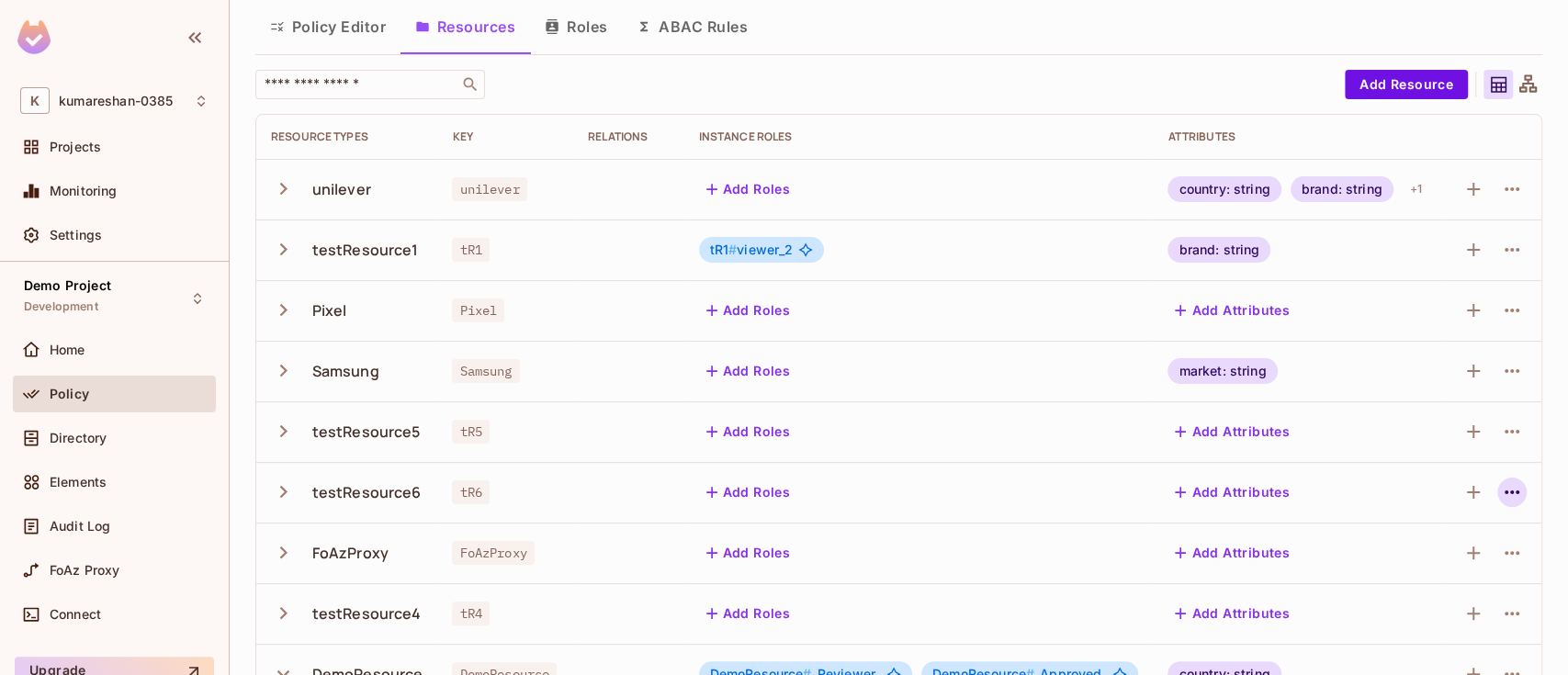 scroll, scrollTop: 309, scrollLeft: 0, axis: vertical 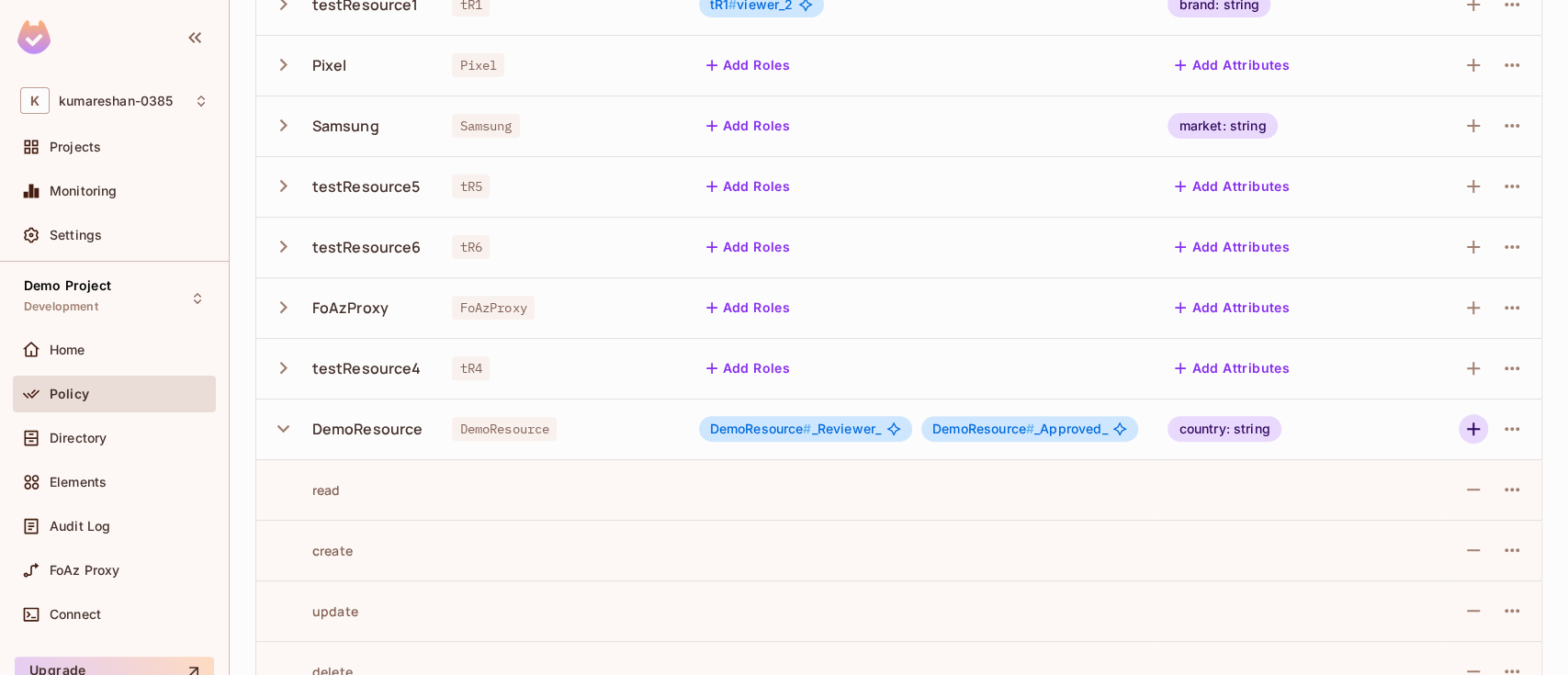 click 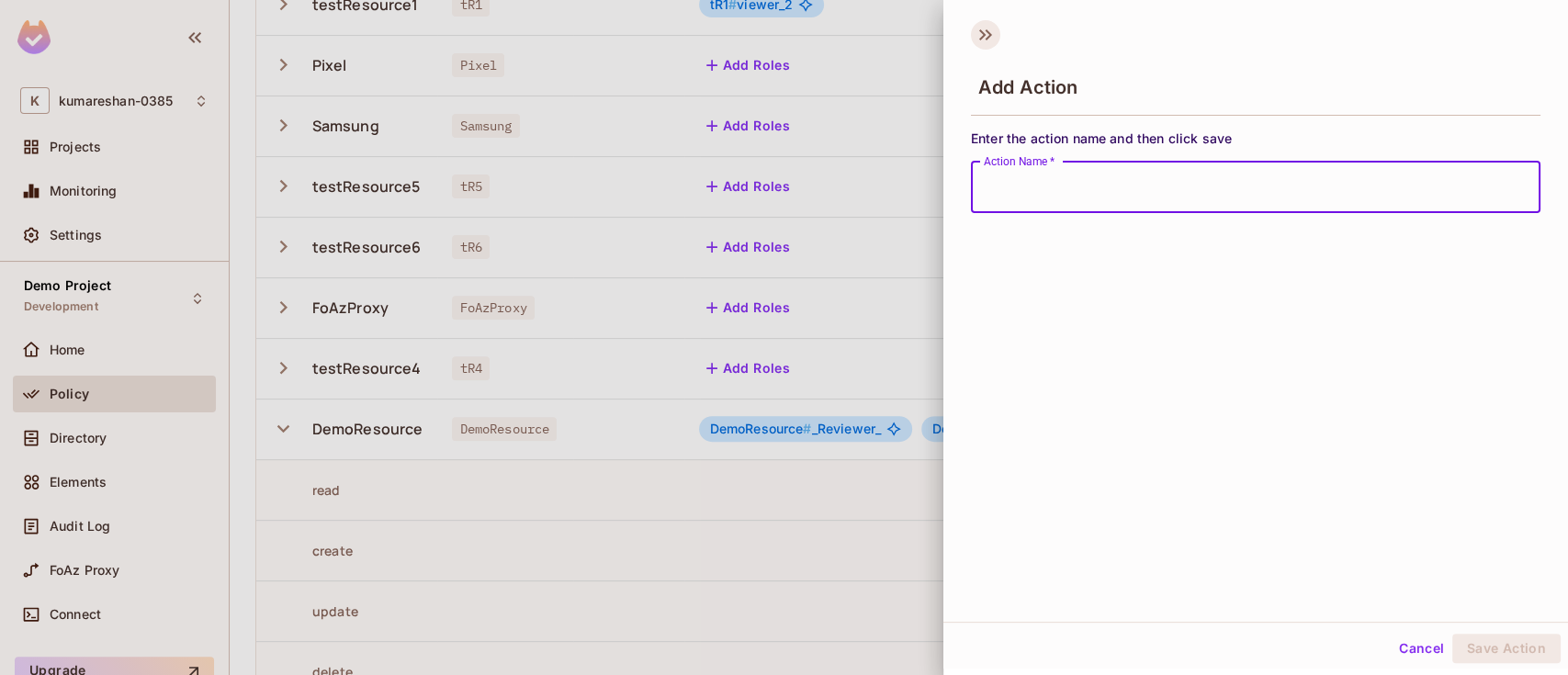 click 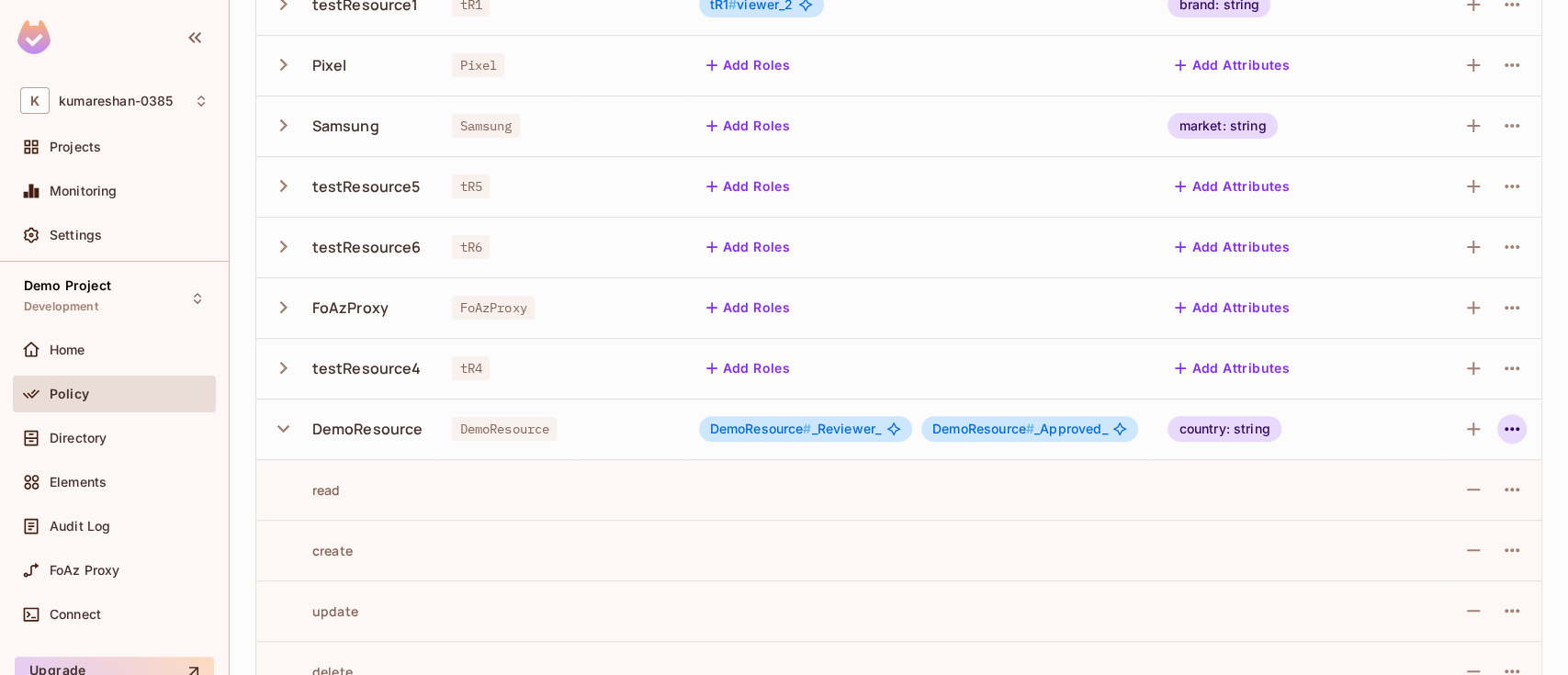 click at bounding box center [1512, 429] 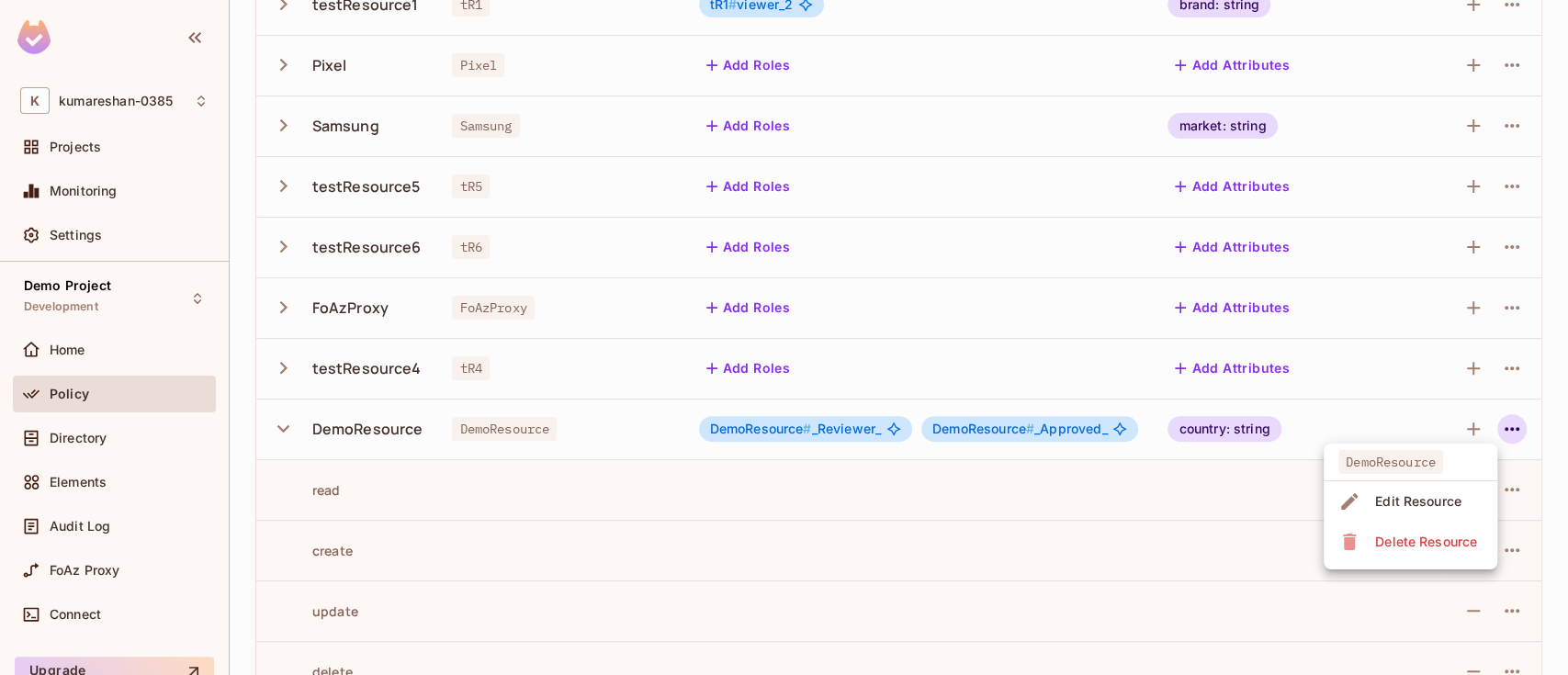 click on "Edit Resource" at bounding box center (1418, 501) 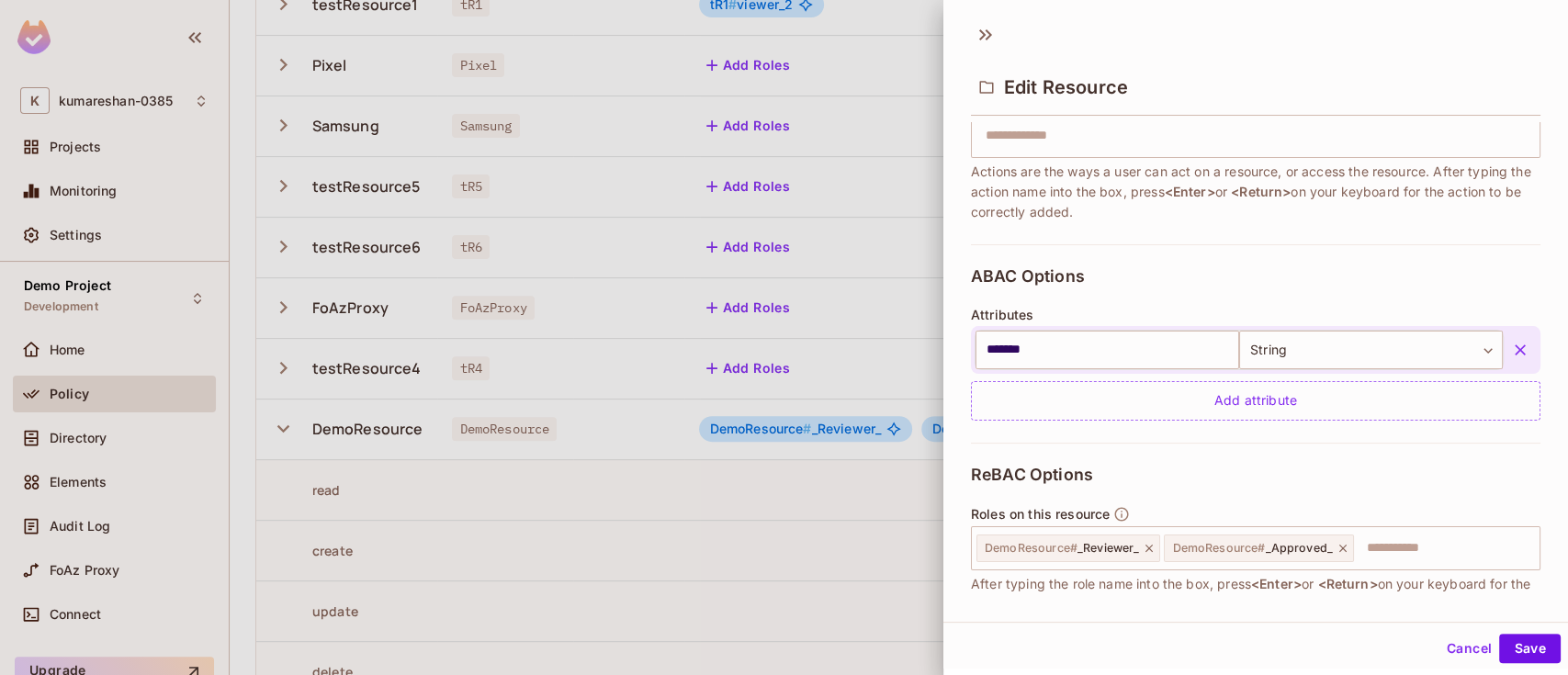 scroll, scrollTop: 310, scrollLeft: 0, axis: vertical 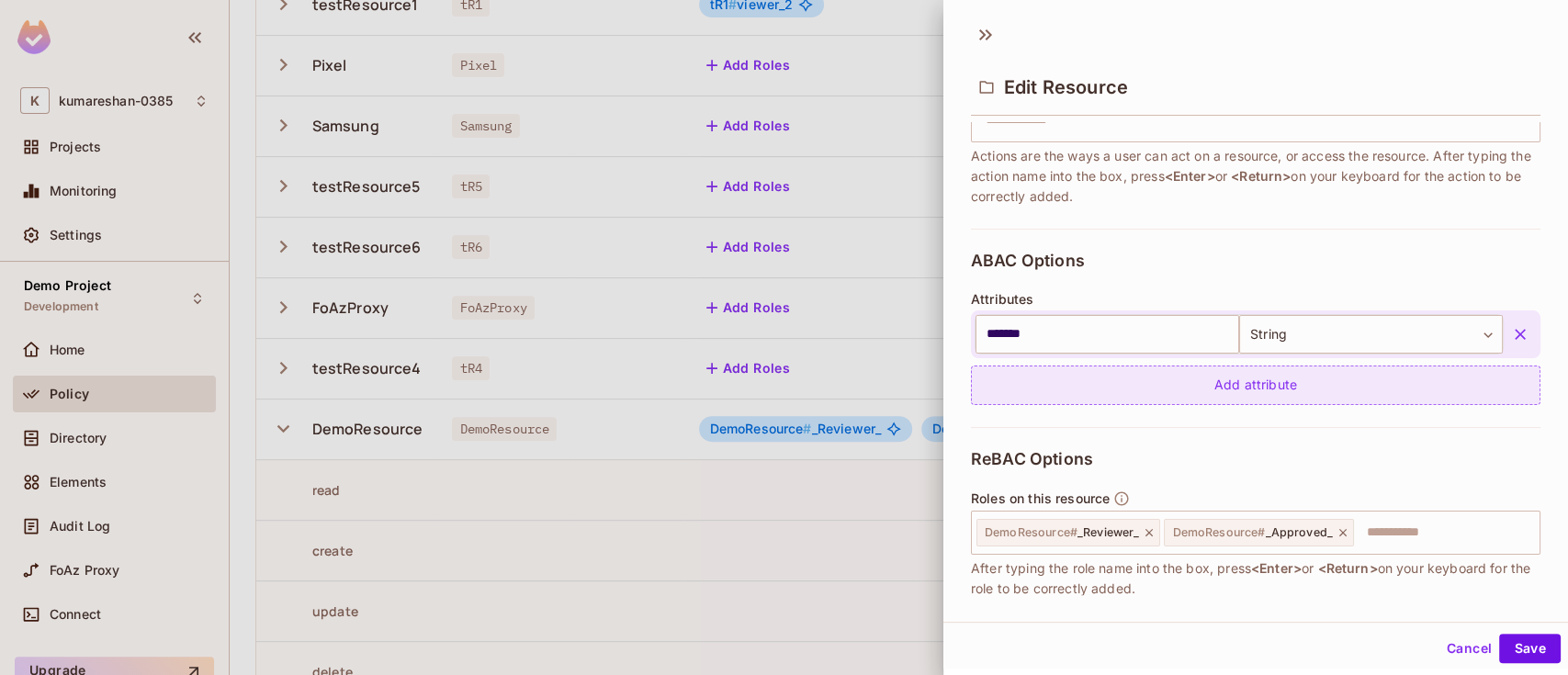 click on "Add attribute" at bounding box center [1256, 385] 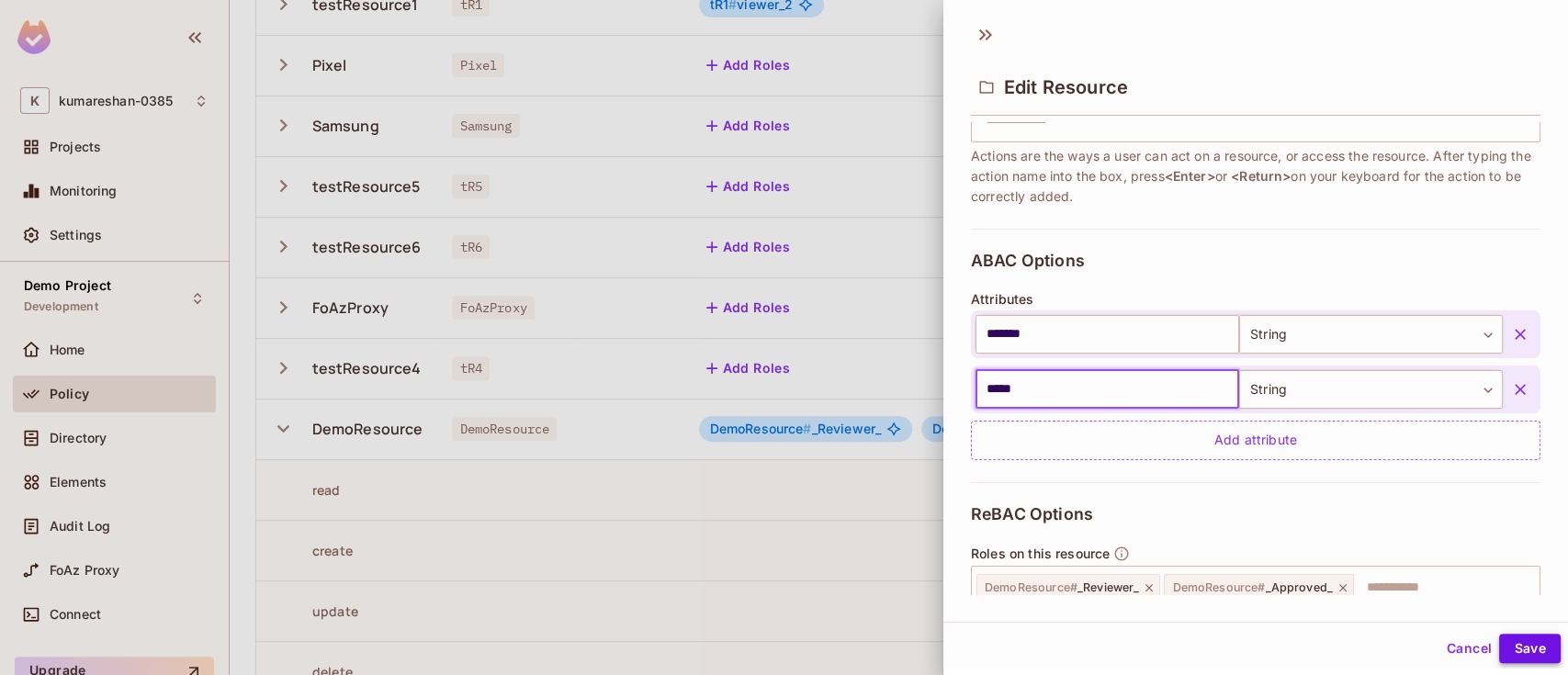 type on "*****" 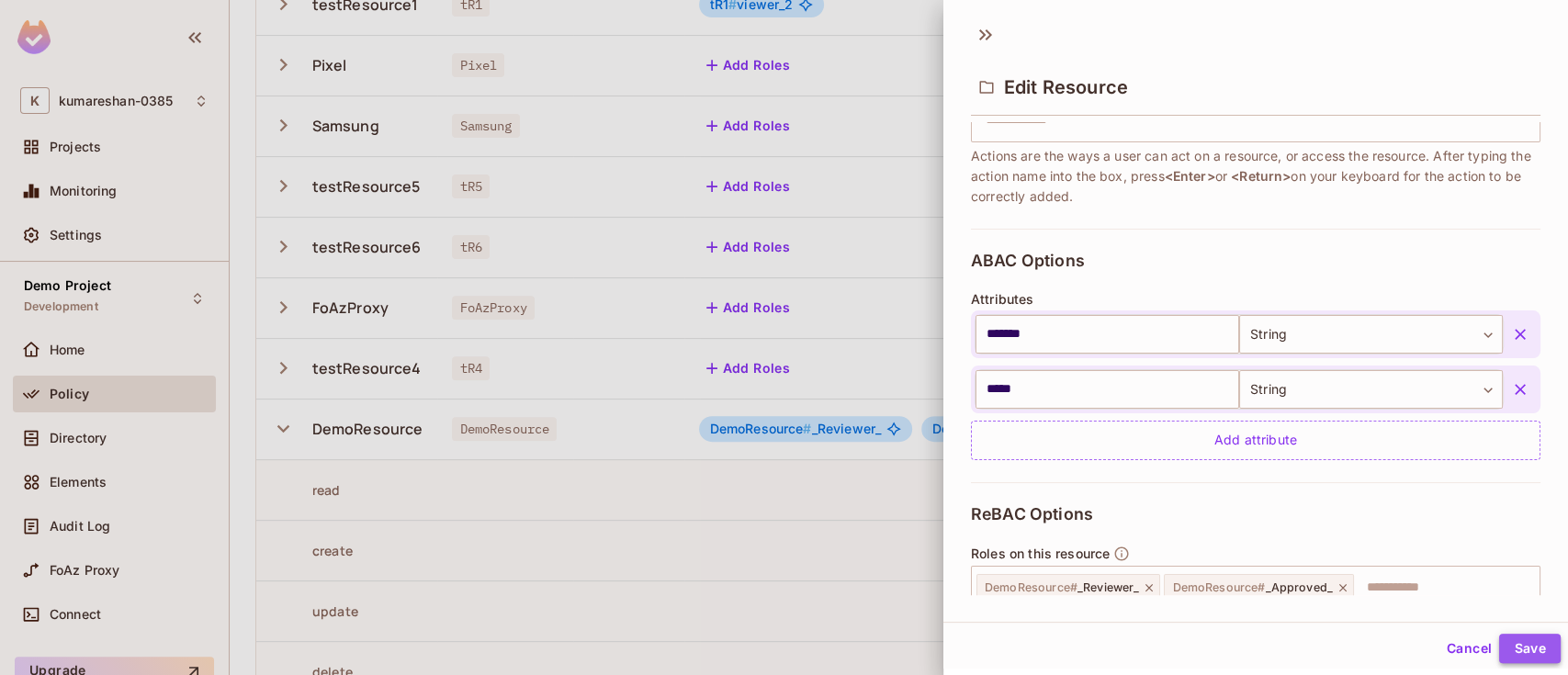 click on "Save" at bounding box center [1529, 648] 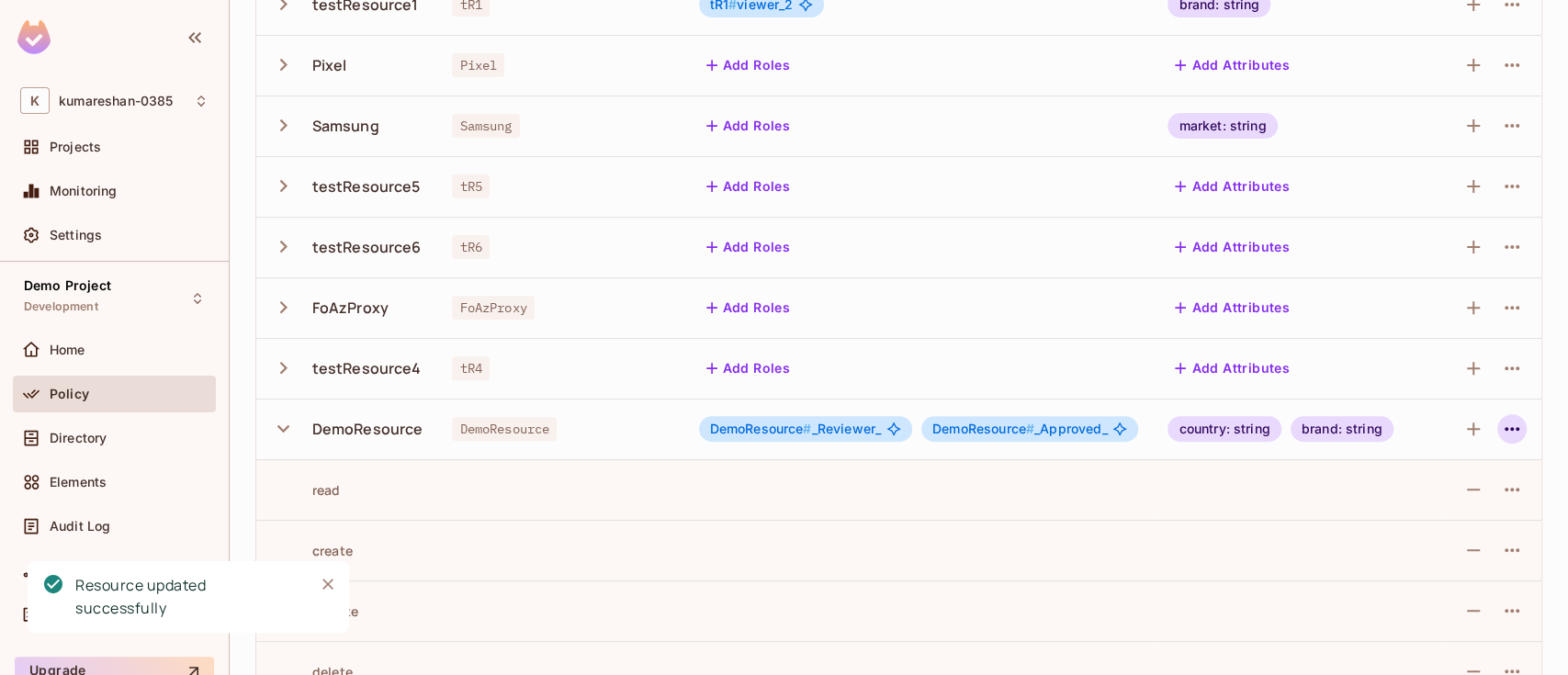 click 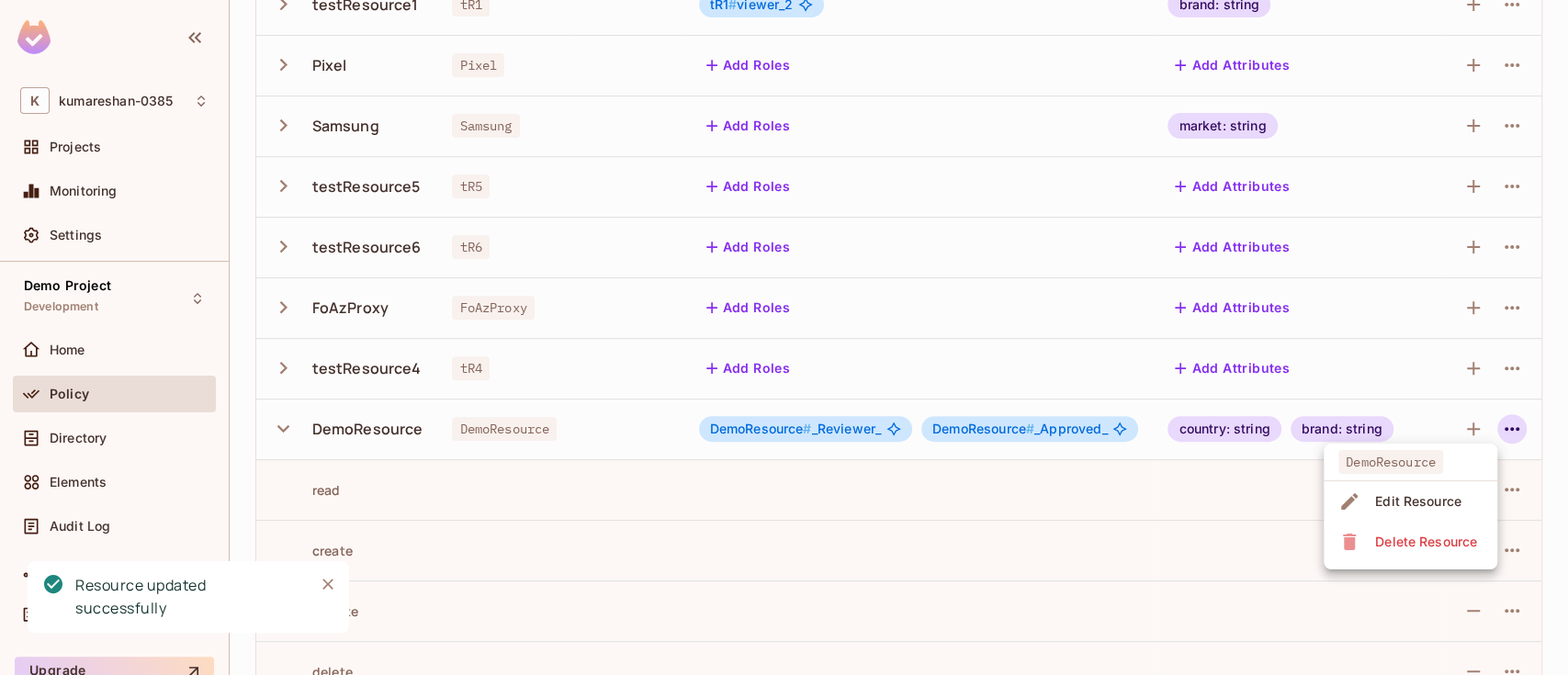 click on "Edit Resource" at bounding box center [1418, 501] 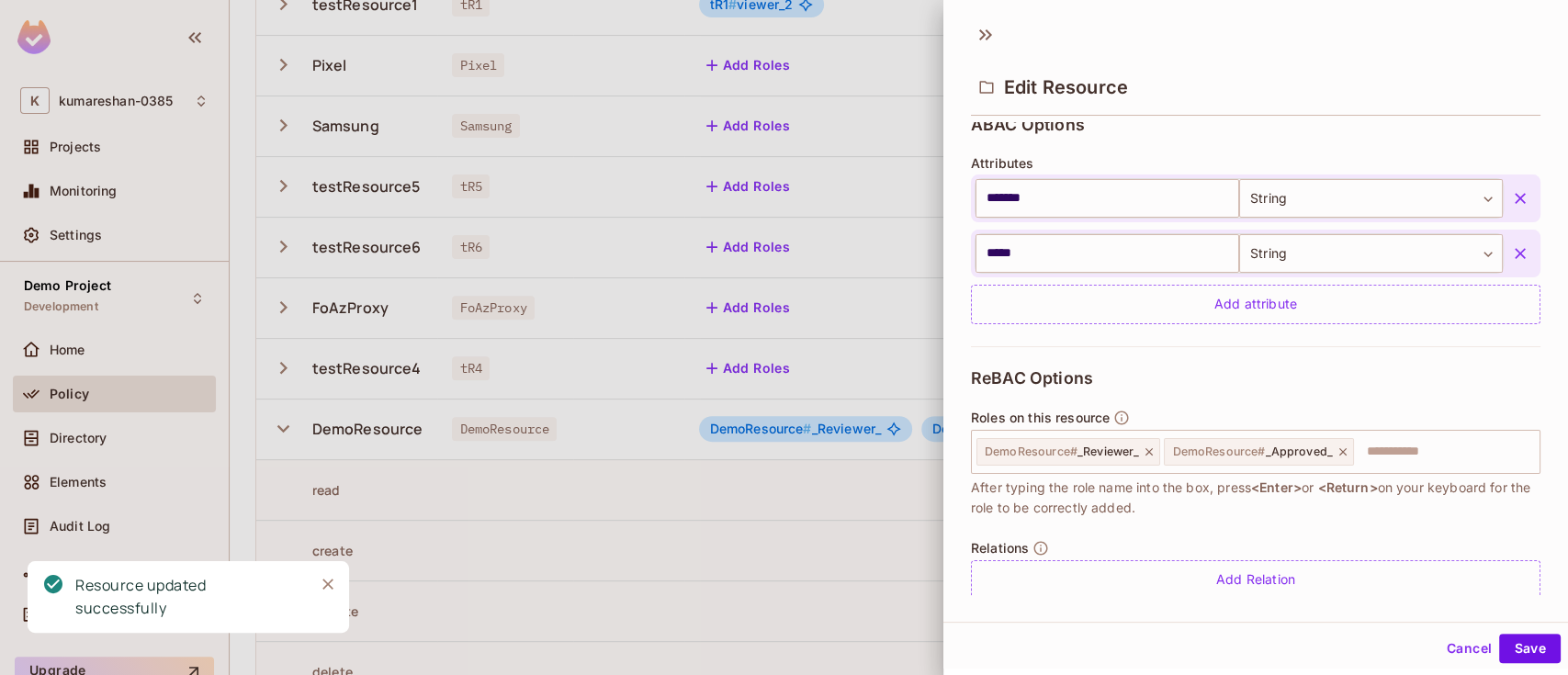 scroll, scrollTop: 471, scrollLeft: 0, axis: vertical 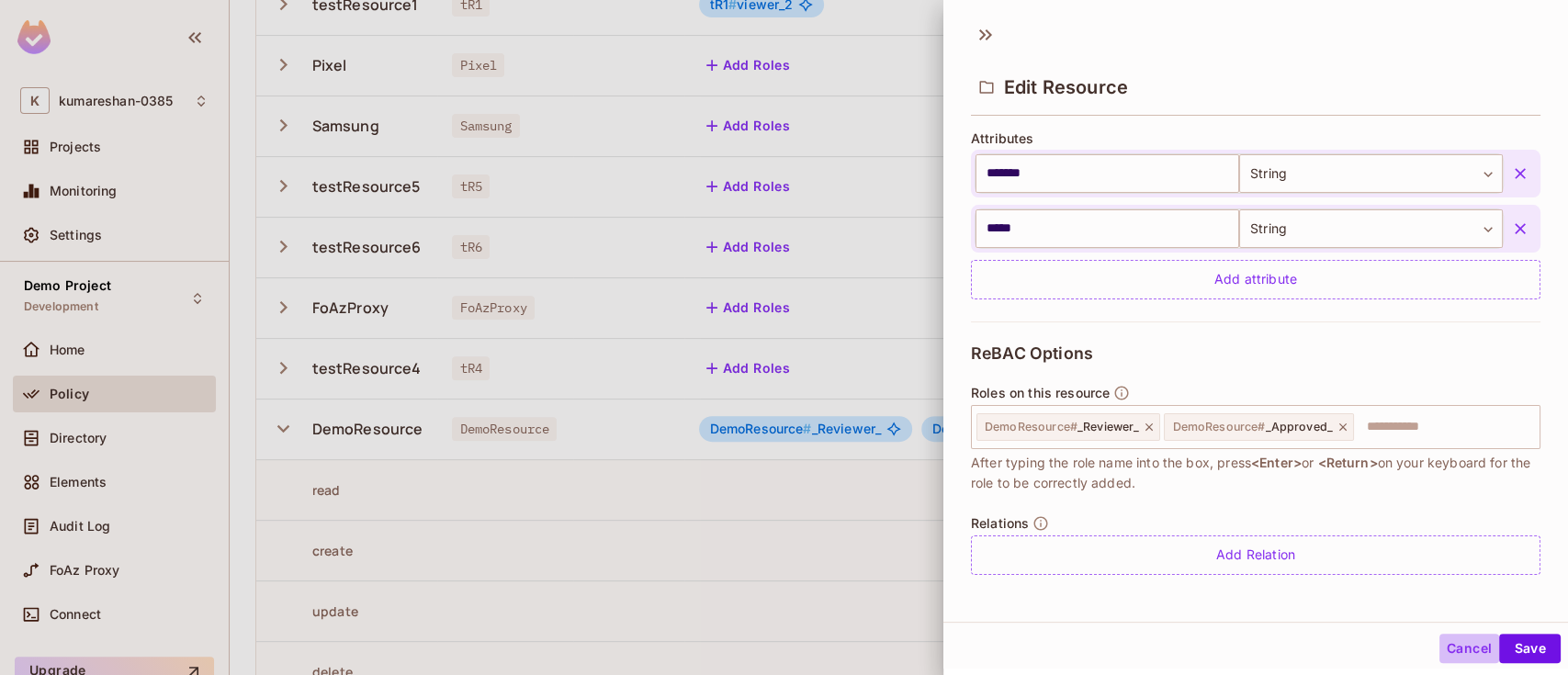 click on "Cancel" at bounding box center [1469, 648] 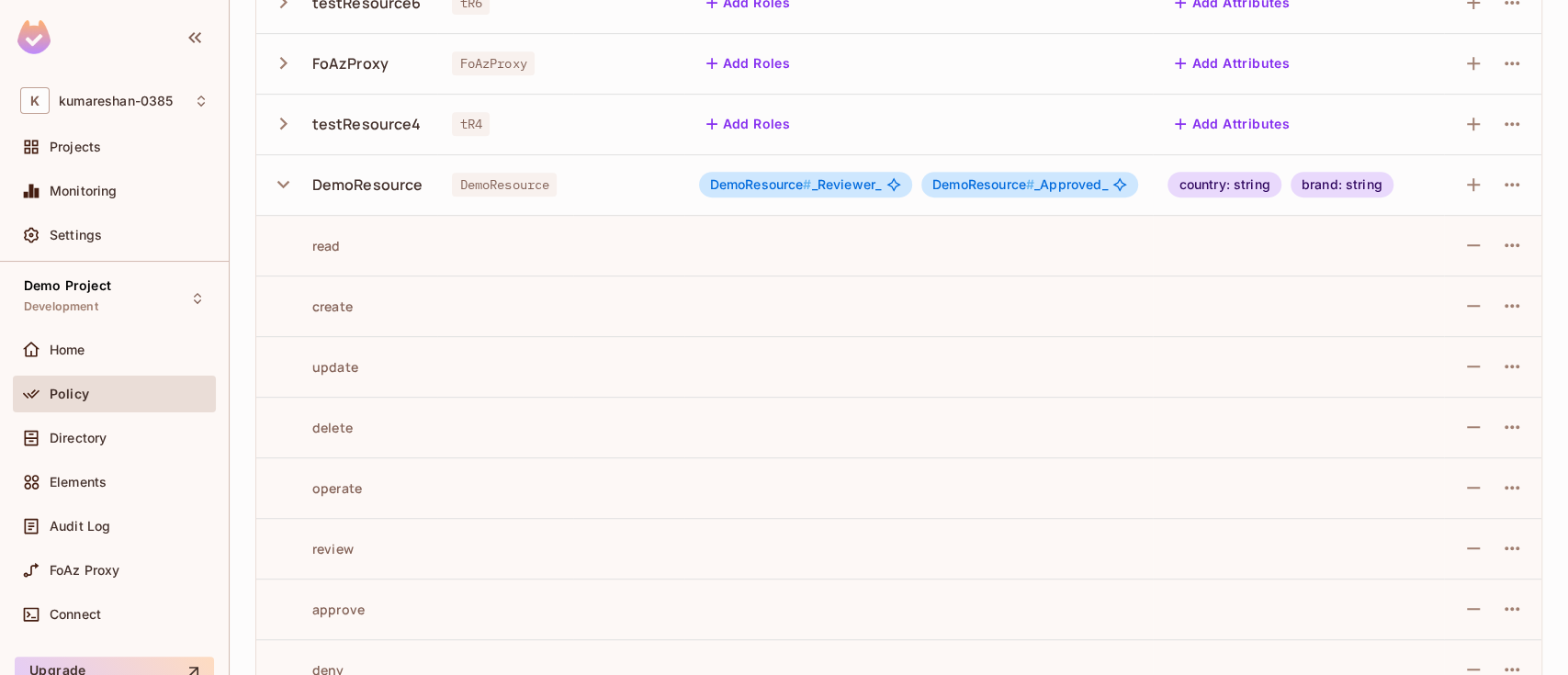 scroll, scrollTop: 553, scrollLeft: 0, axis: vertical 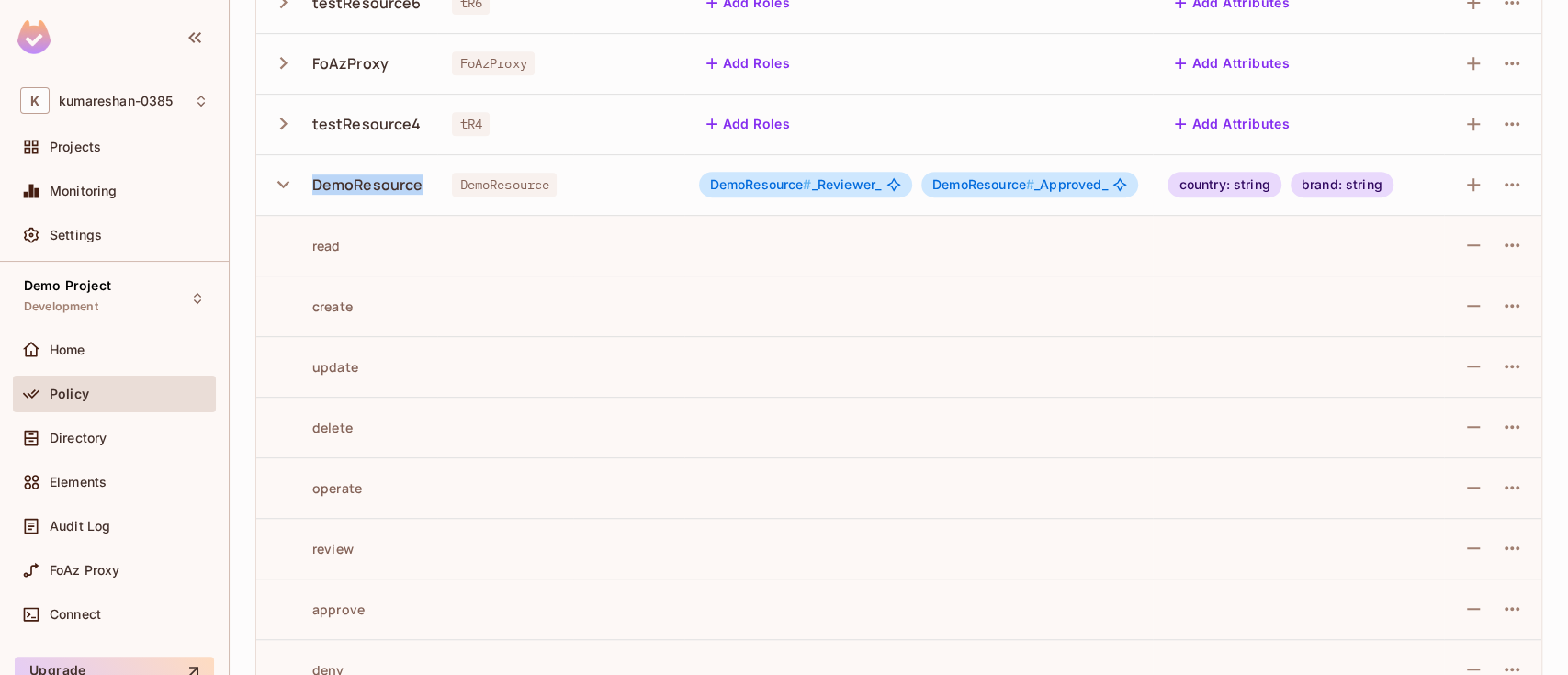 drag, startPoint x: 426, startPoint y: 183, endPoint x: 314, endPoint y: 183, distance: 112 